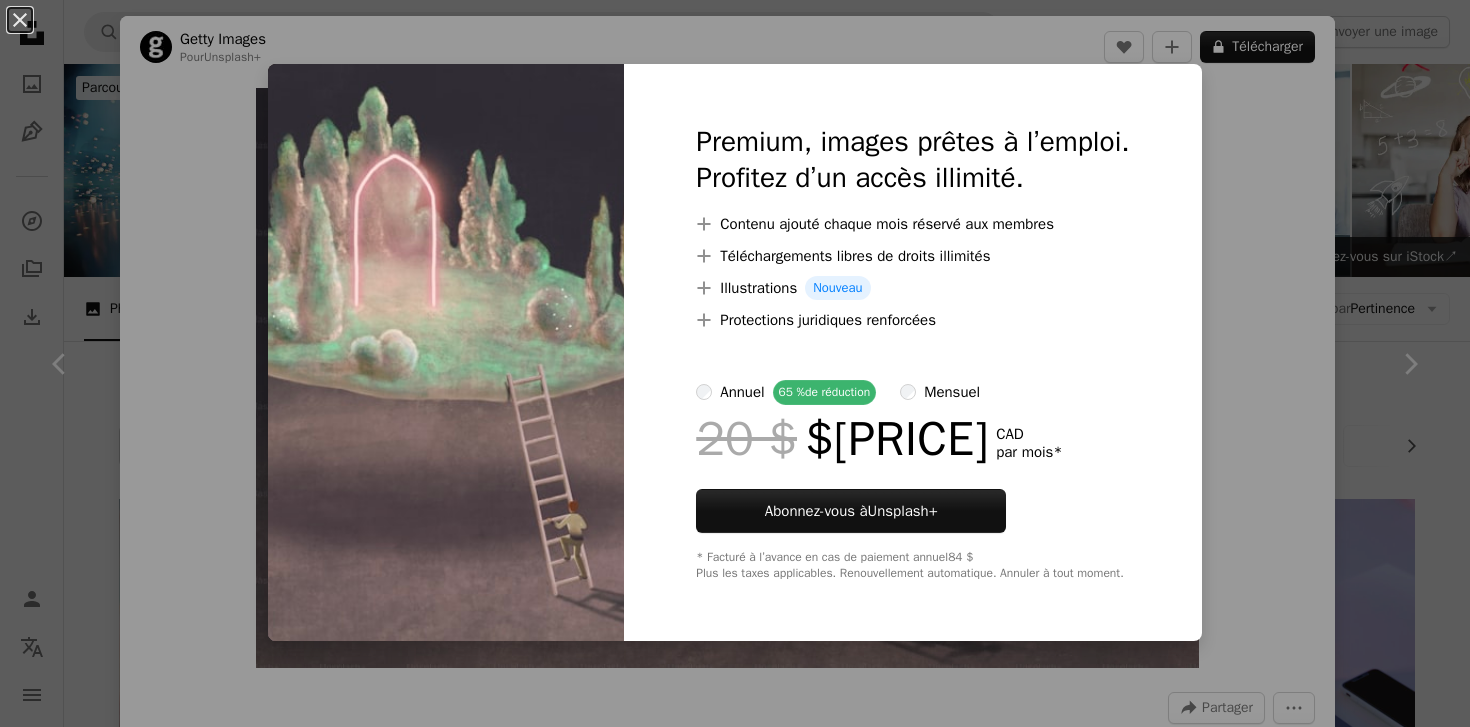 scroll, scrollTop: 6657, scrollLeft: 0, axis: vertical 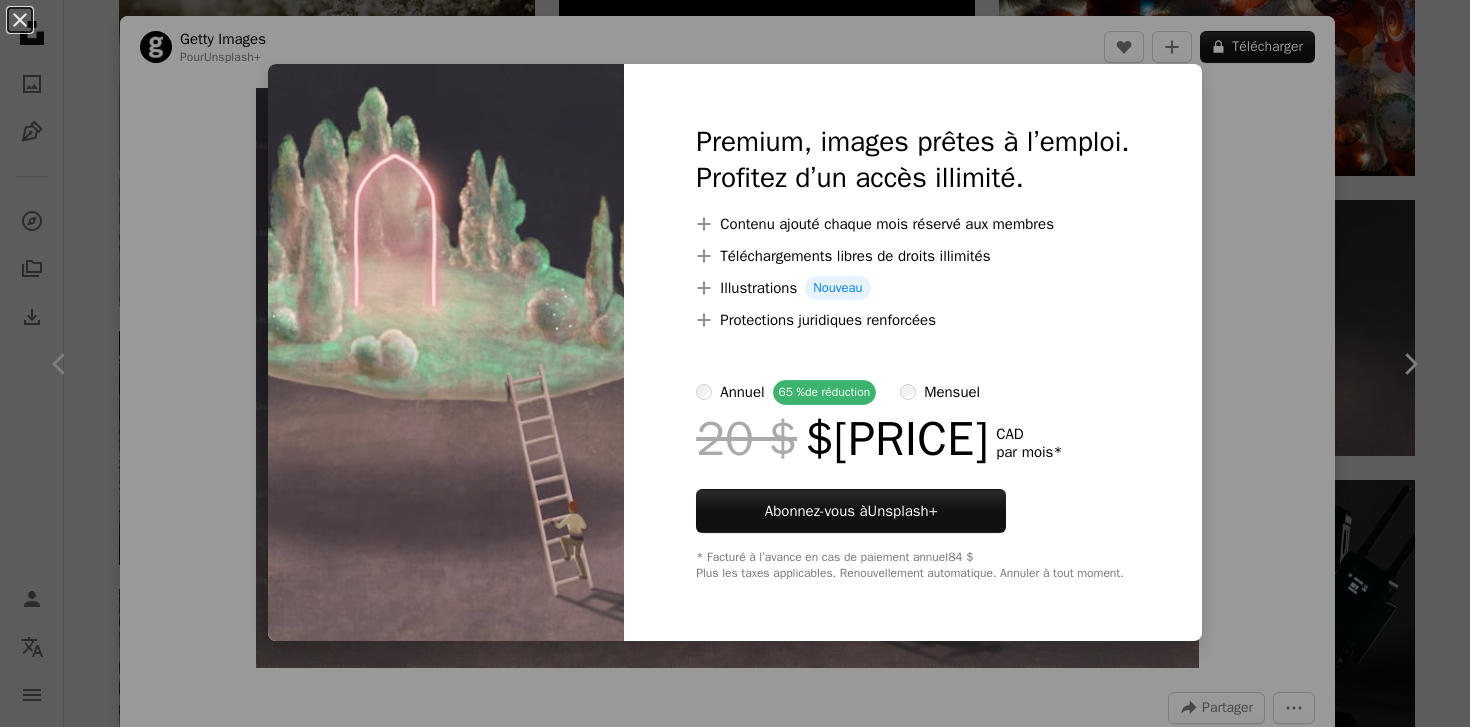 click on "An X shape Premium, images prêtes à l’emploi. Profitez d’un accès illimité. A plus sign Contenu ajouté chaque mois réservé aux membres A plus sign Téléchargements libres de droits illimités A plus sign Illustrations  Nouveau A plus sign Protections juridiques renforcées annuel 65 %  de réduction mensuel 20 $   7 $ CAD par mois * Abonnez-vous à  Unsplash+ * Facturé à l’avance en cas de paiement annuel  84 $ Plus les taxes applicables. Renouvellement automatique. Annuler à tout moment." at bounding box center [735, 363] 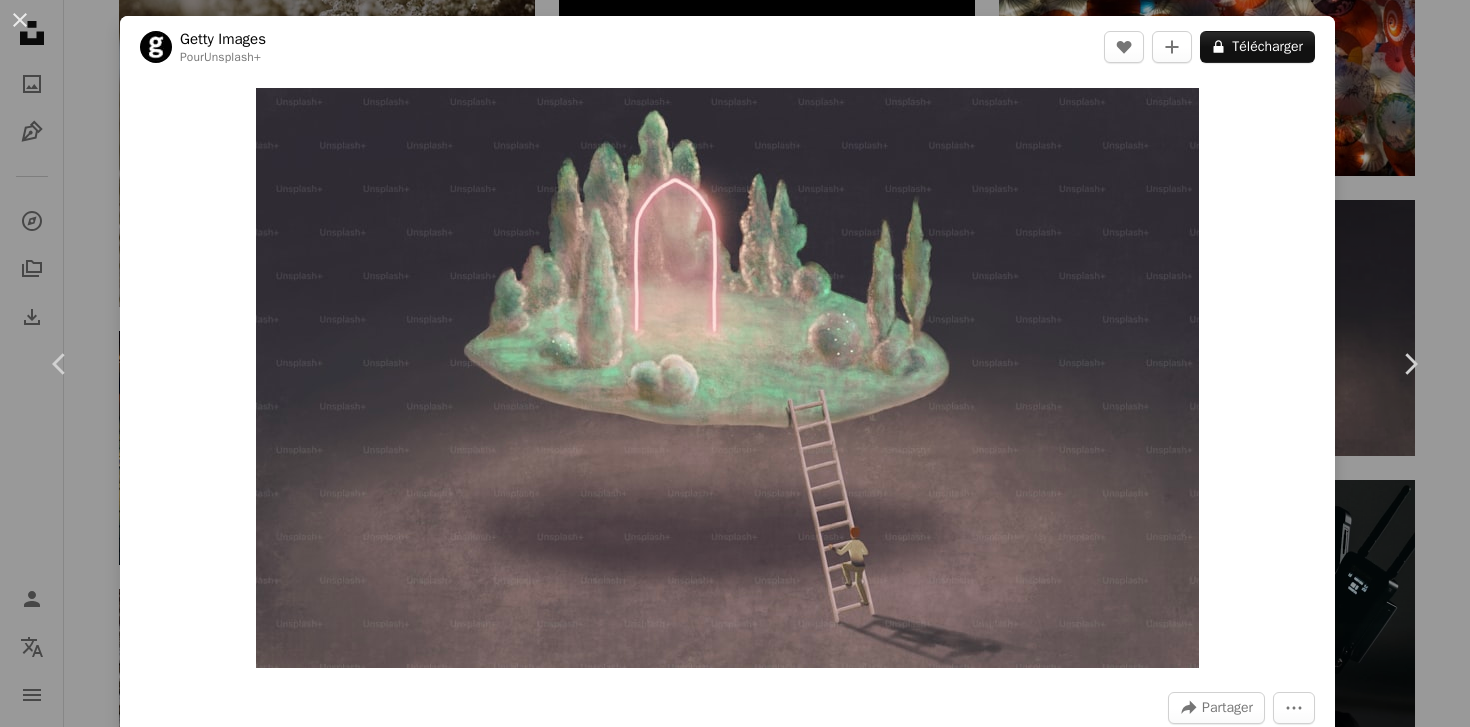 click on "An X shape Chevron left Chevron right Getty Images Pour Unsplash+ A heart A plus sign A lock Télécharger Zoom in A forward-right arrow Partager More Actions Calendar outlined Publiée le 23 avril 2023 Safety Contenu cédé sous Licence Unsplash+ adulte succès hommes liberté créativité ciel Idées direction solitude imagination une personne onirique Rêverie Aspirations produit d’art Images gratuites Images associées Plus sign for Unsplash+ A heart A plus sign [FIRST] [LAST] Pour Unsplash+ A lock Télécharger Plus sign for Unsplash+ A heart A plus sign Getty Images Pour Unsplash+ A lock Télécharger Plus sign for Unsplash+ A heart A plus sign Getty Images Pour Unsplash+ A lock Télécharger Plus sign for Unsplash+ A heart A plus sign Getty Images Pour Unsplash+ A lock Télécharger A heart A plus sign" at bounding box center [735, 363] 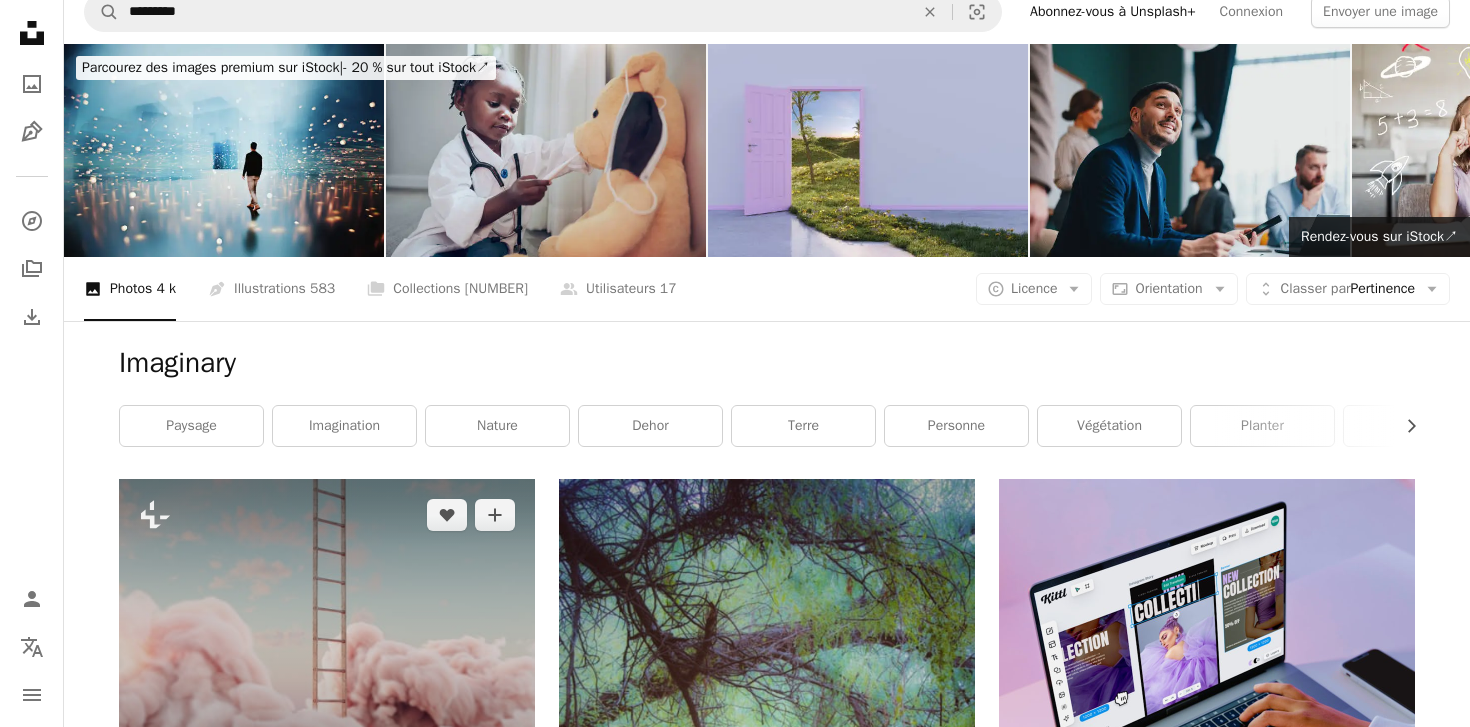 scroll, scrollTop: 0, scrollLeft: 0, axis: both 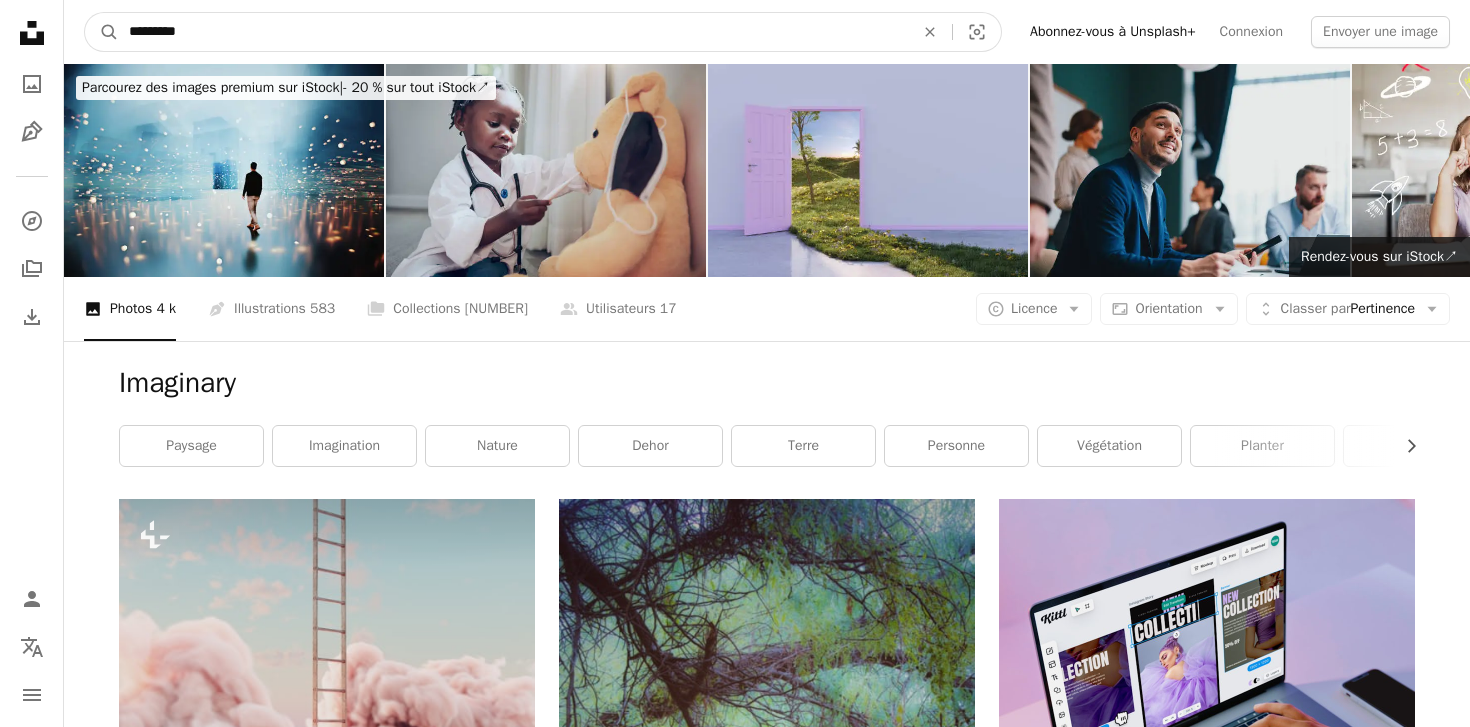 click on "*********" at bounding box center [513, 32] 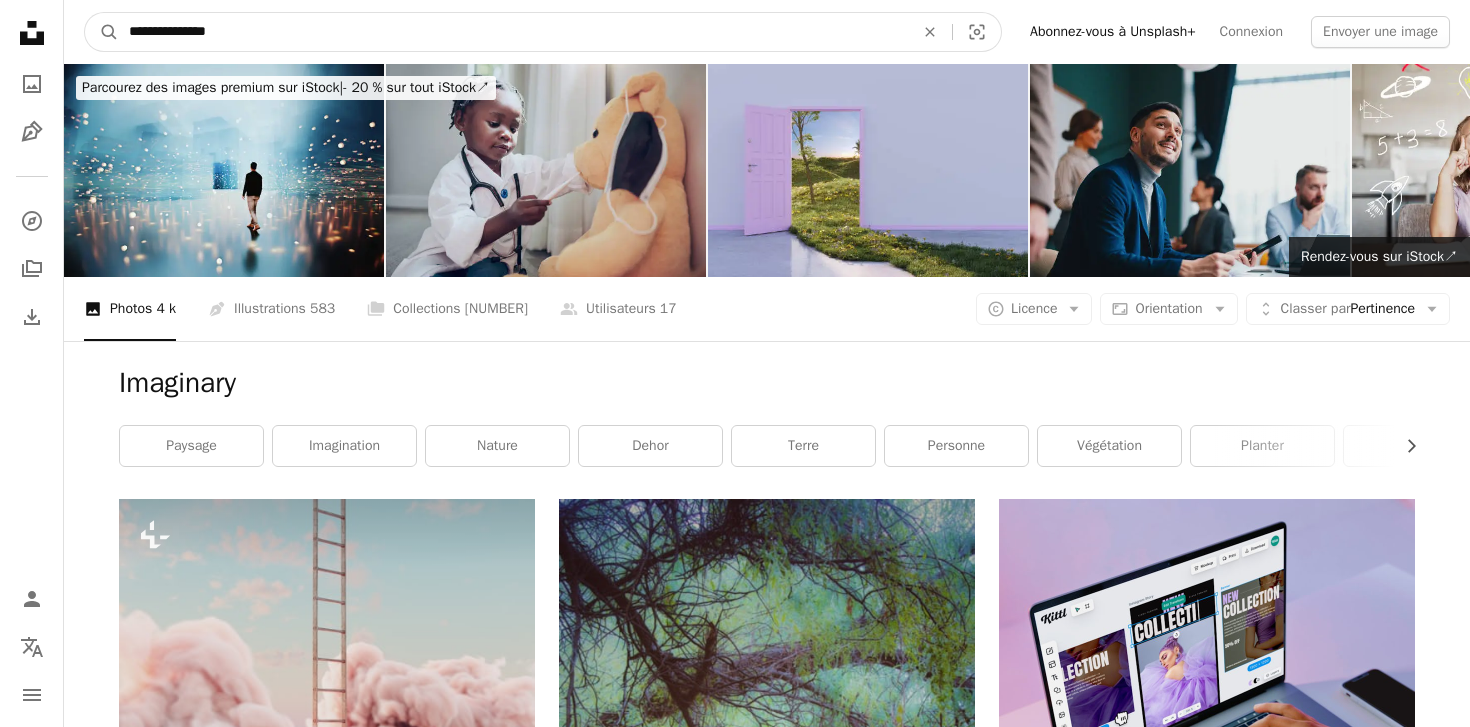 click on "A magnifying glass" at bounding box center [102, 32] 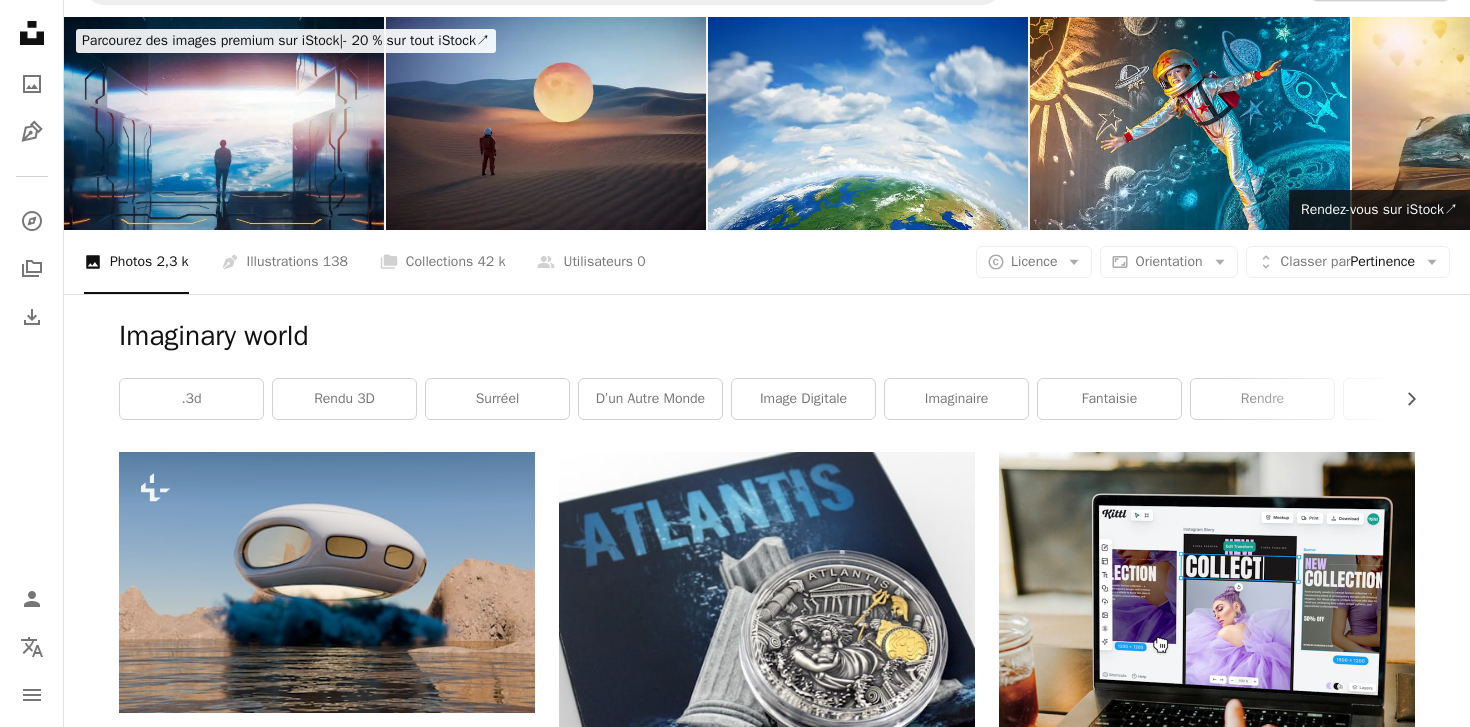 scroll, scrollTop: 0, scrollLeft: 0, axis: both 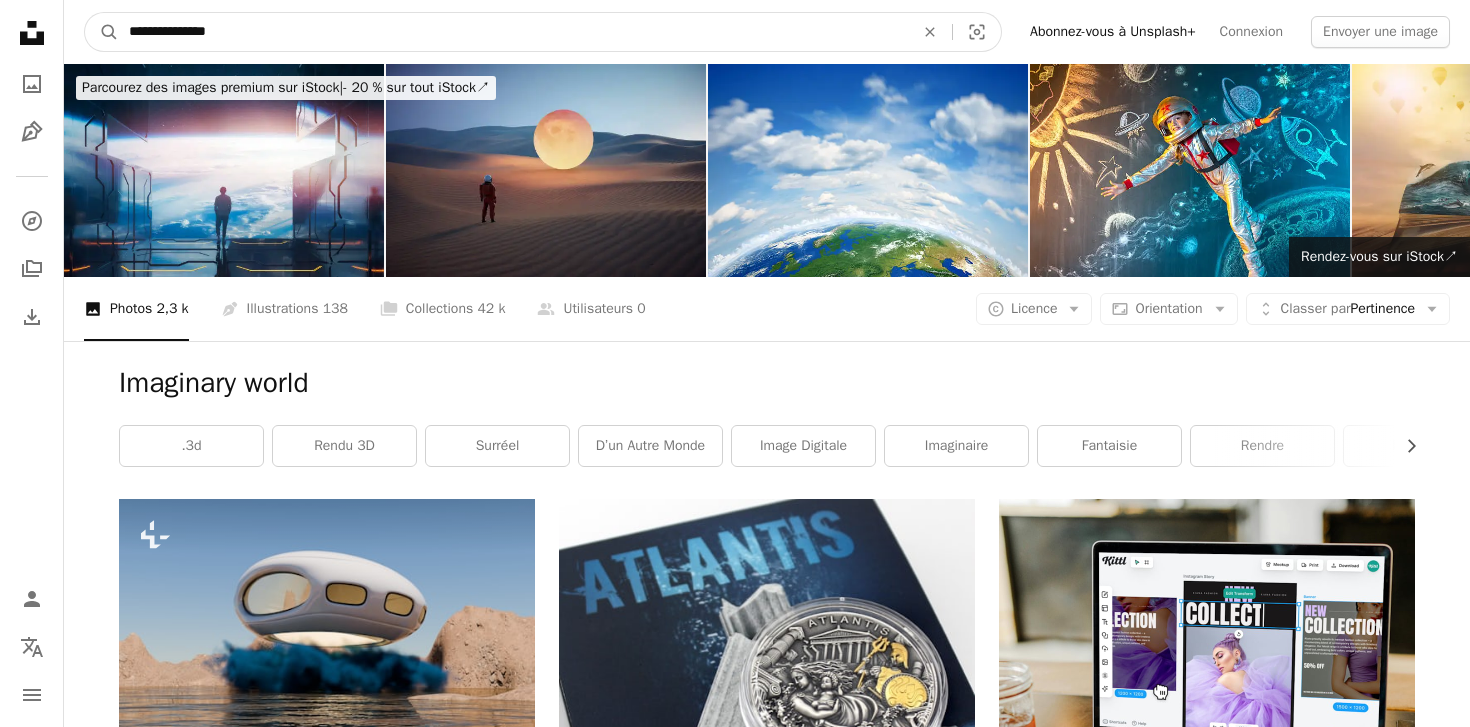 click on "**********" at bounding box center (513, 32) 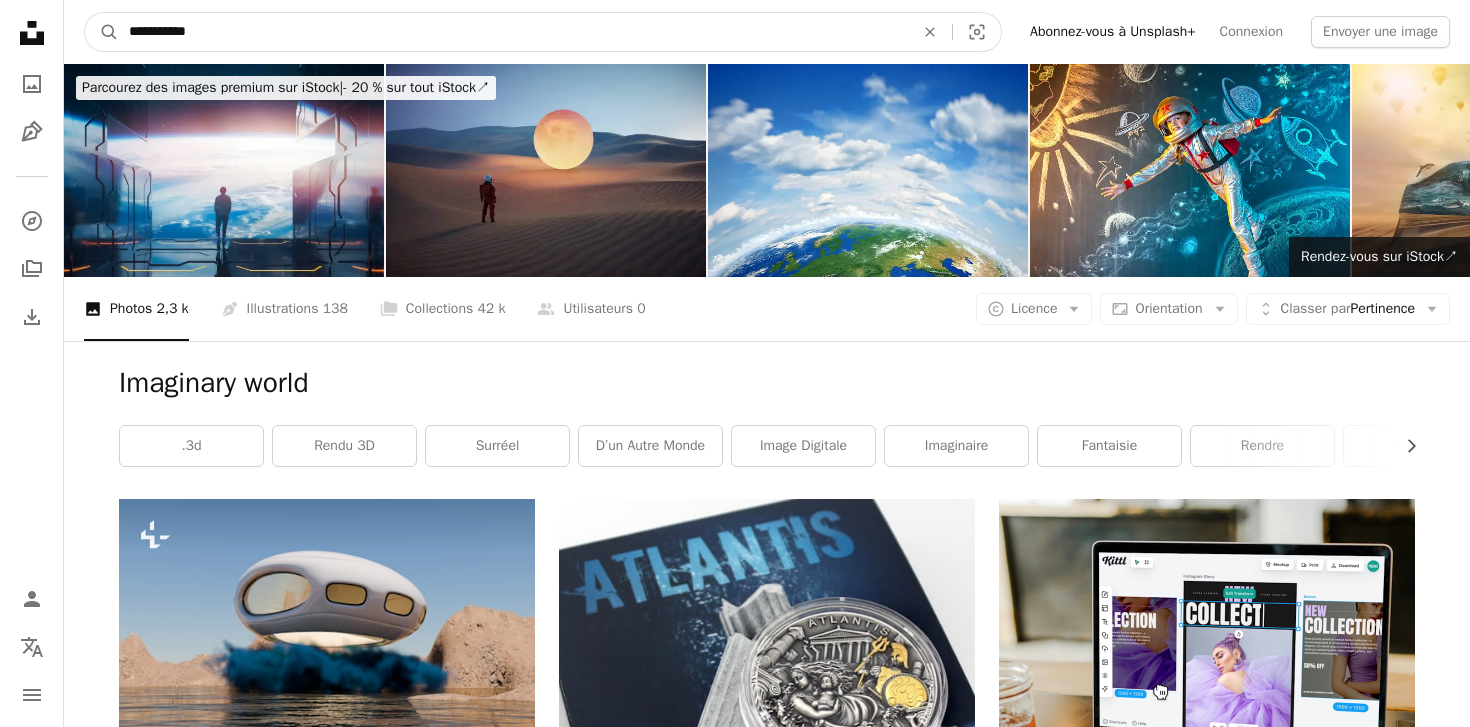 type on "**********" 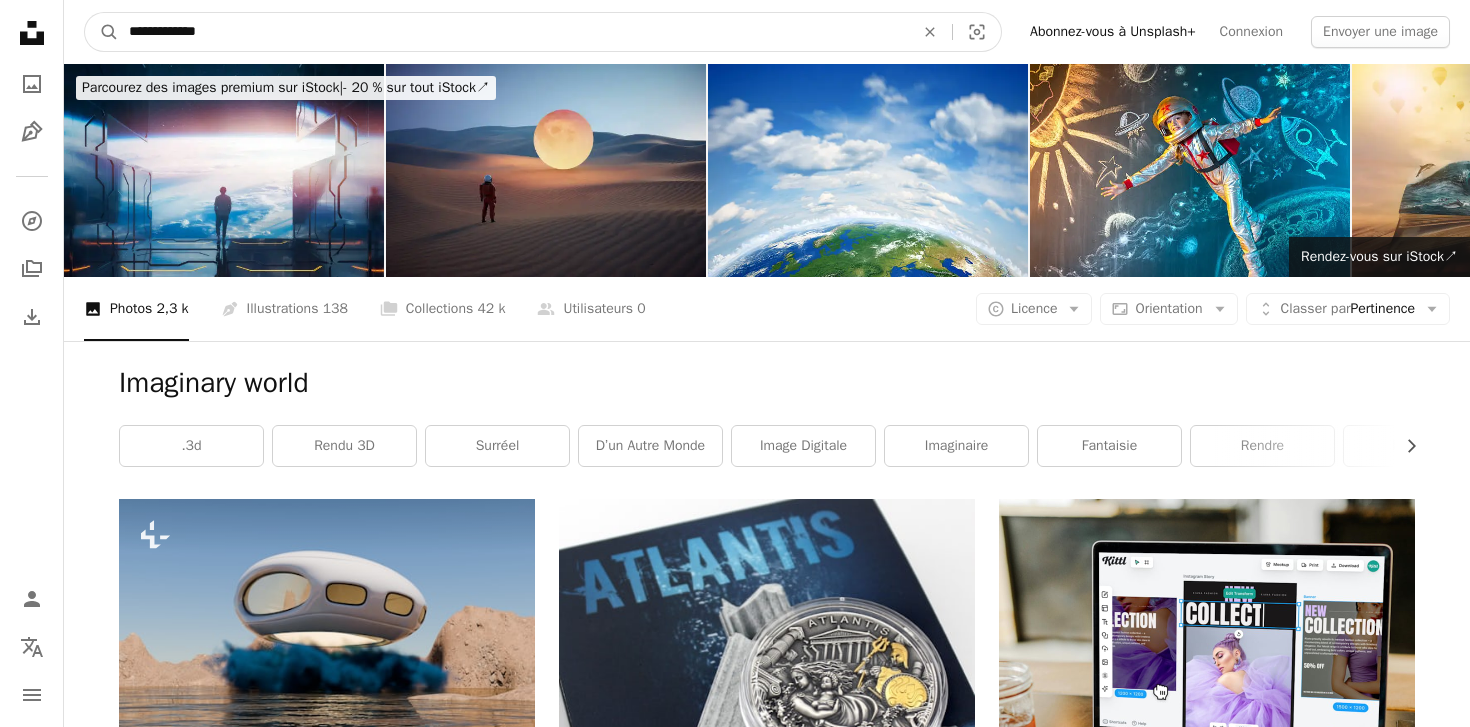 click on "A magnifying glass" at bounding box center (102, 32) 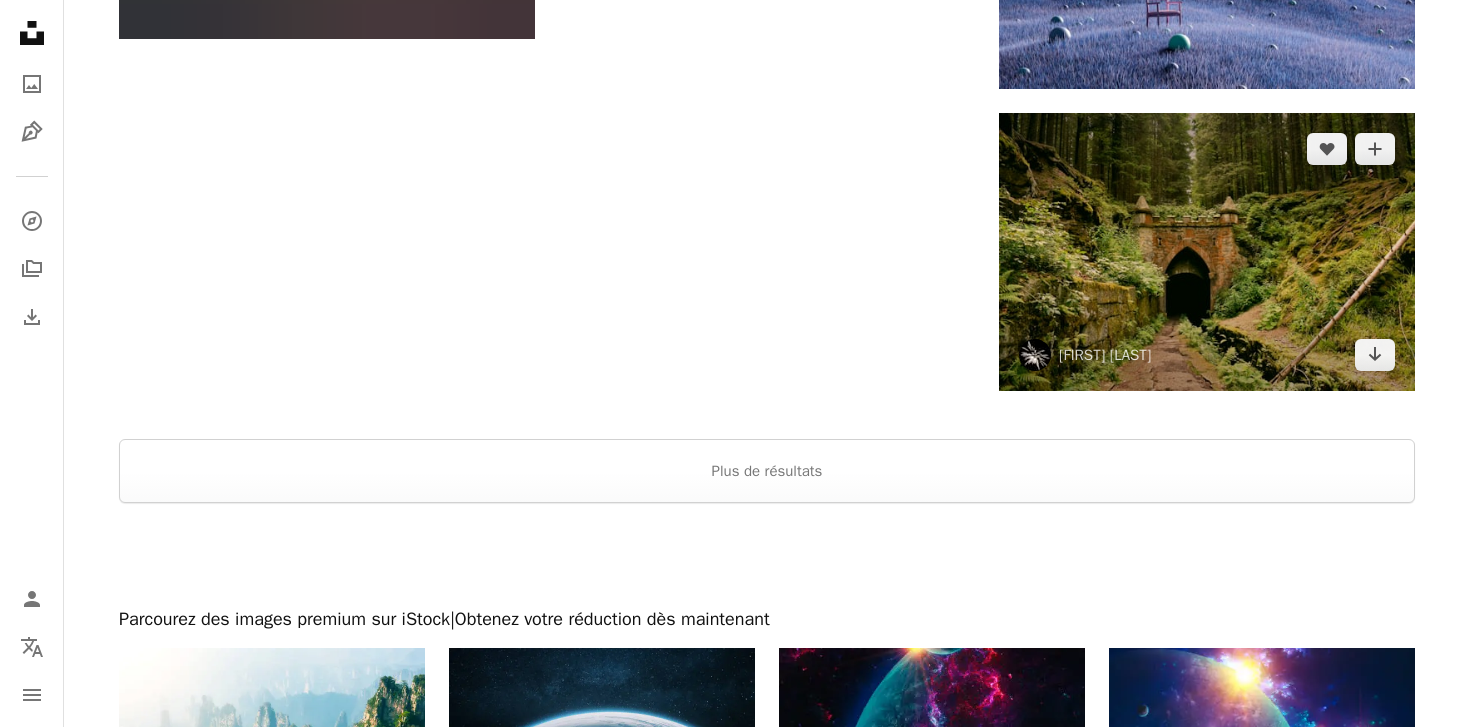 scroll, scrollTop: 3474, scrollLeft: 0, axis: vertical 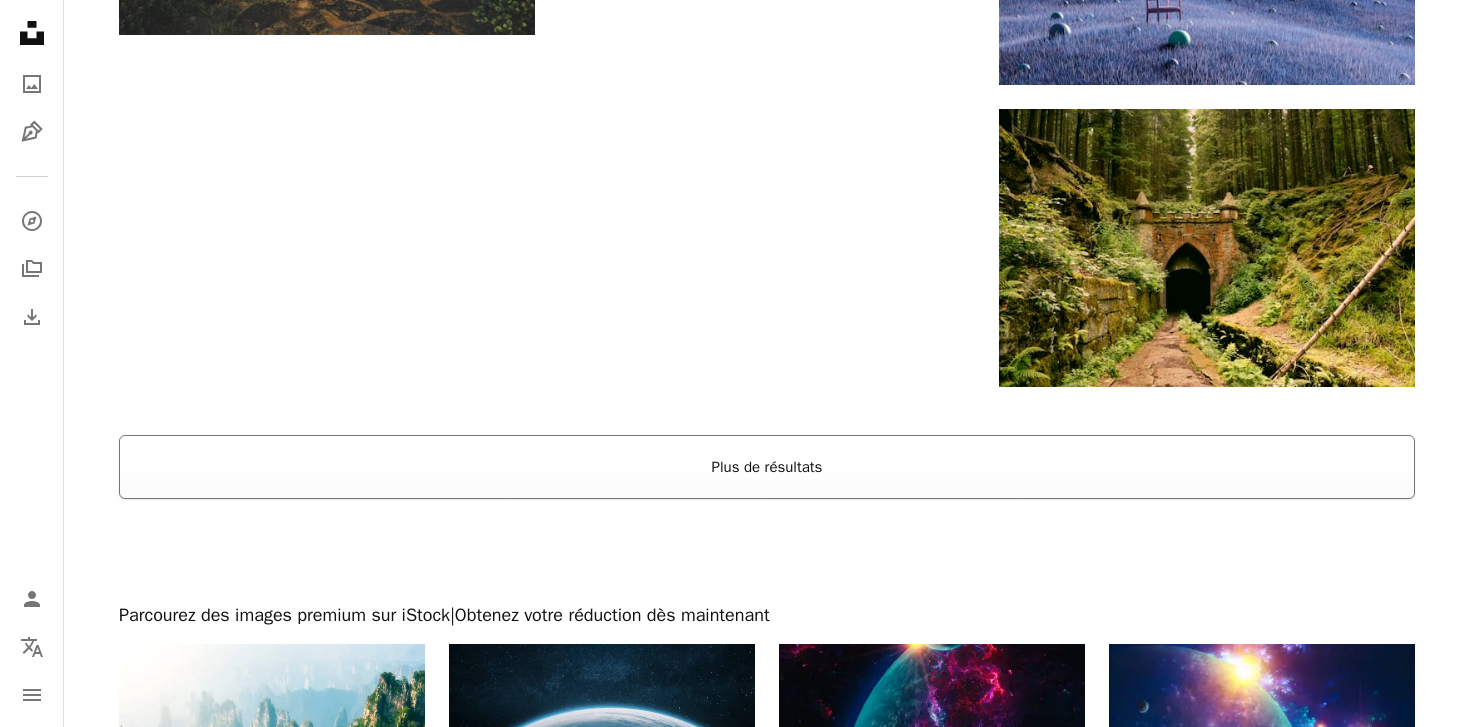 click on "Plus de résultats" at bounding box center (767, 467) 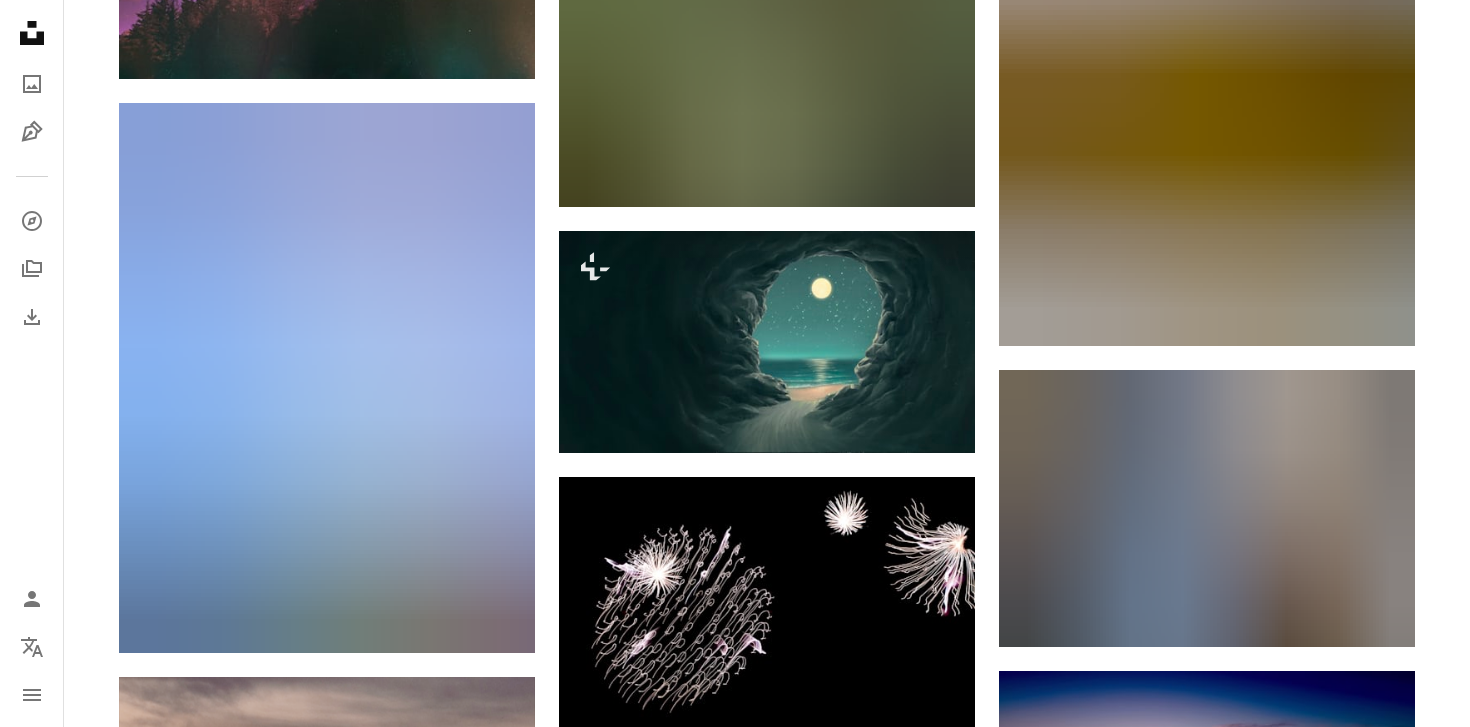 scroll, scrollTop: 10009, scrollLeft: 0, axis: vertical 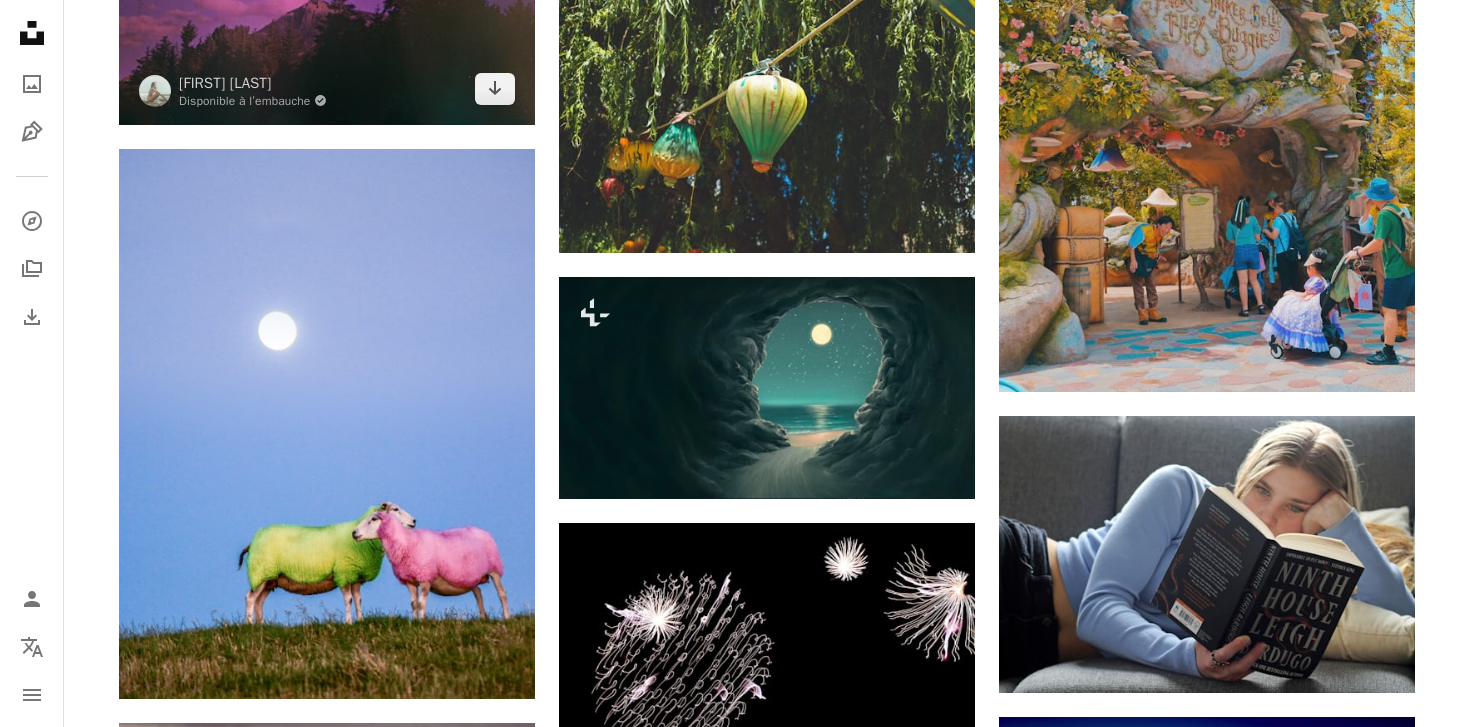 click at bounding box center [327, -14] 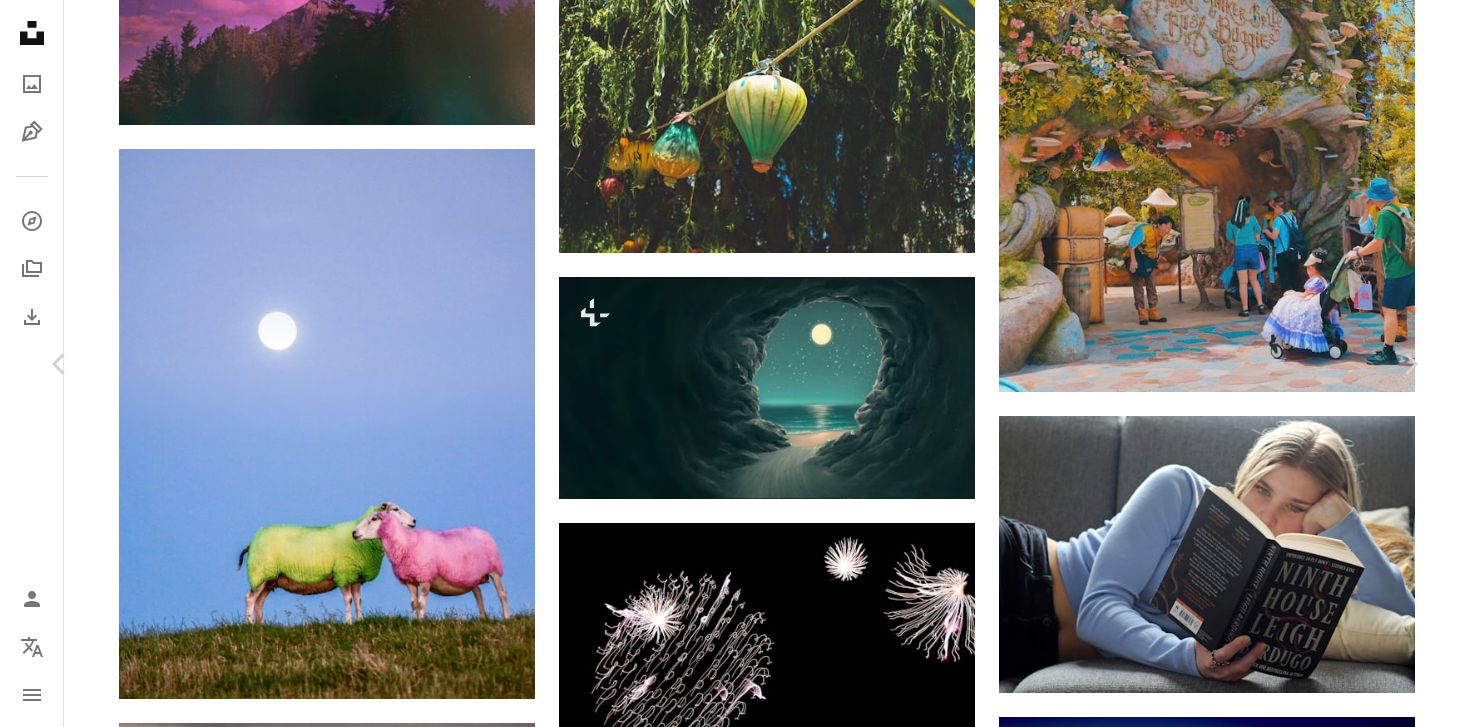 scroll, scrollTop: 2225, scrollLeft: 0, axis: vertical 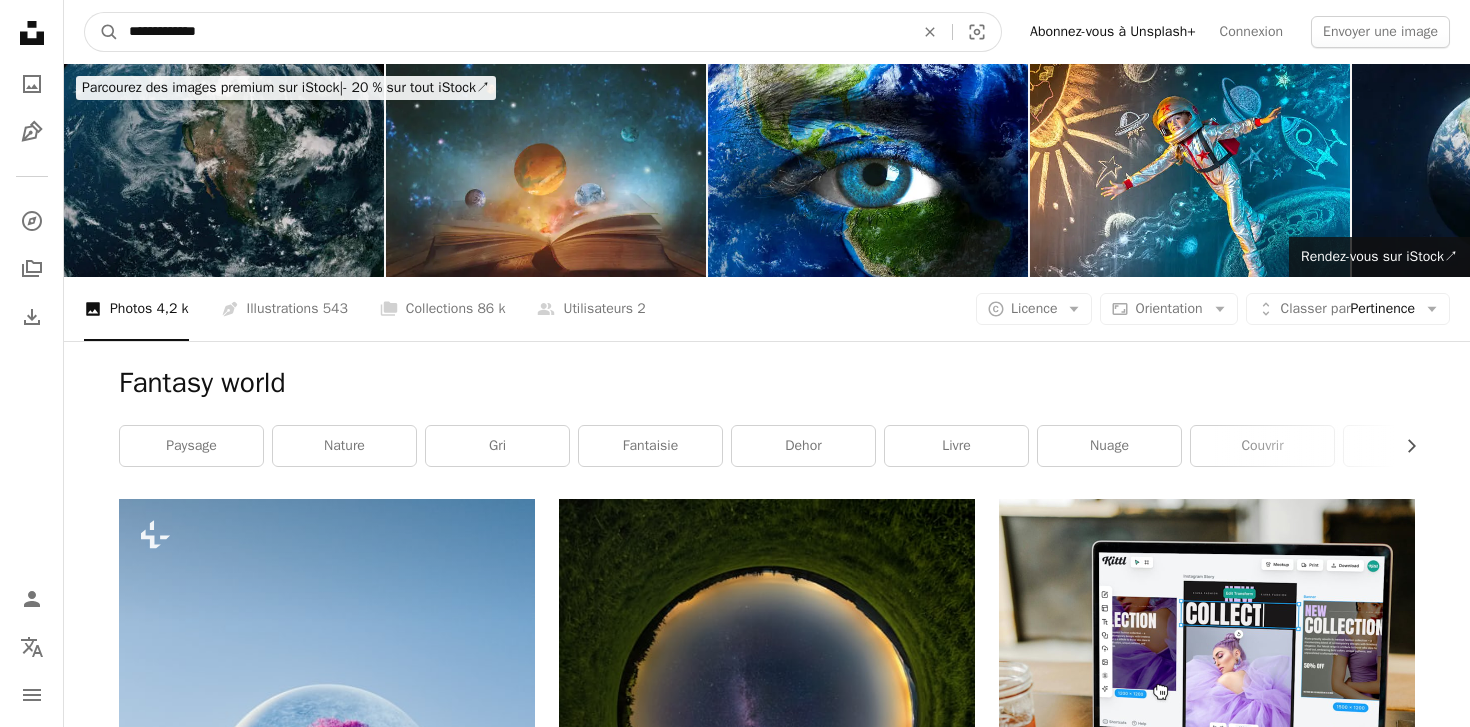 click on "**********" at bounding box center [513, 32] 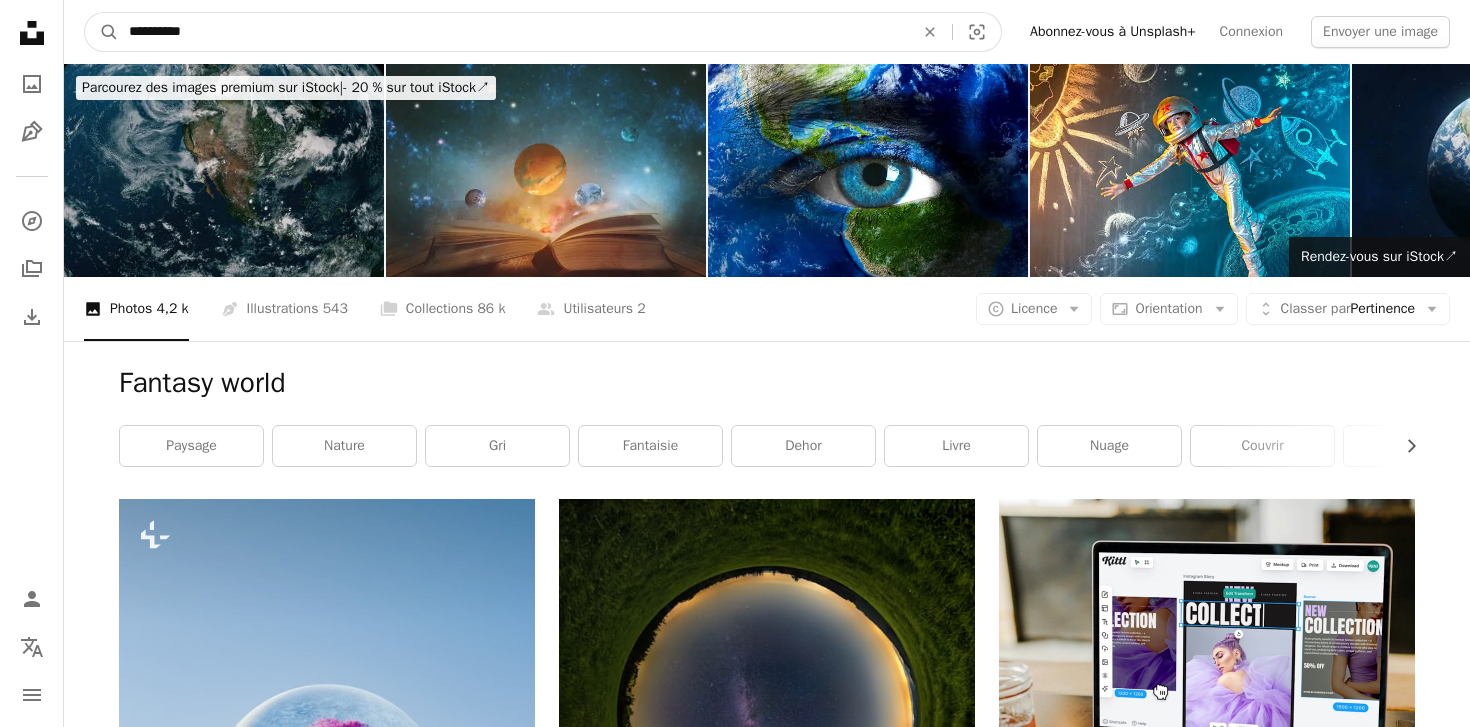 click on "A magnifying glass" at bounding box center [102, 32] 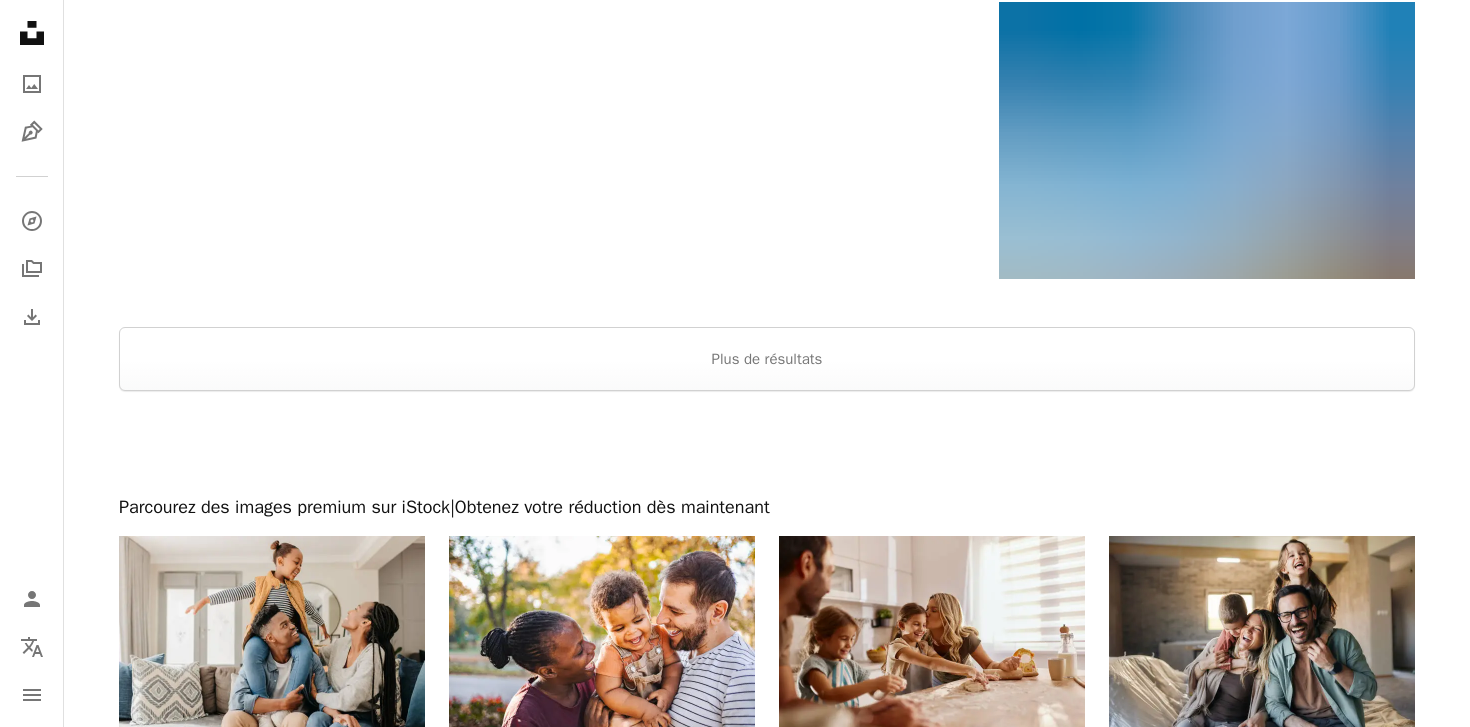 scroll, scrollTop: 2936, scrollLeft: 0, axis: vertical 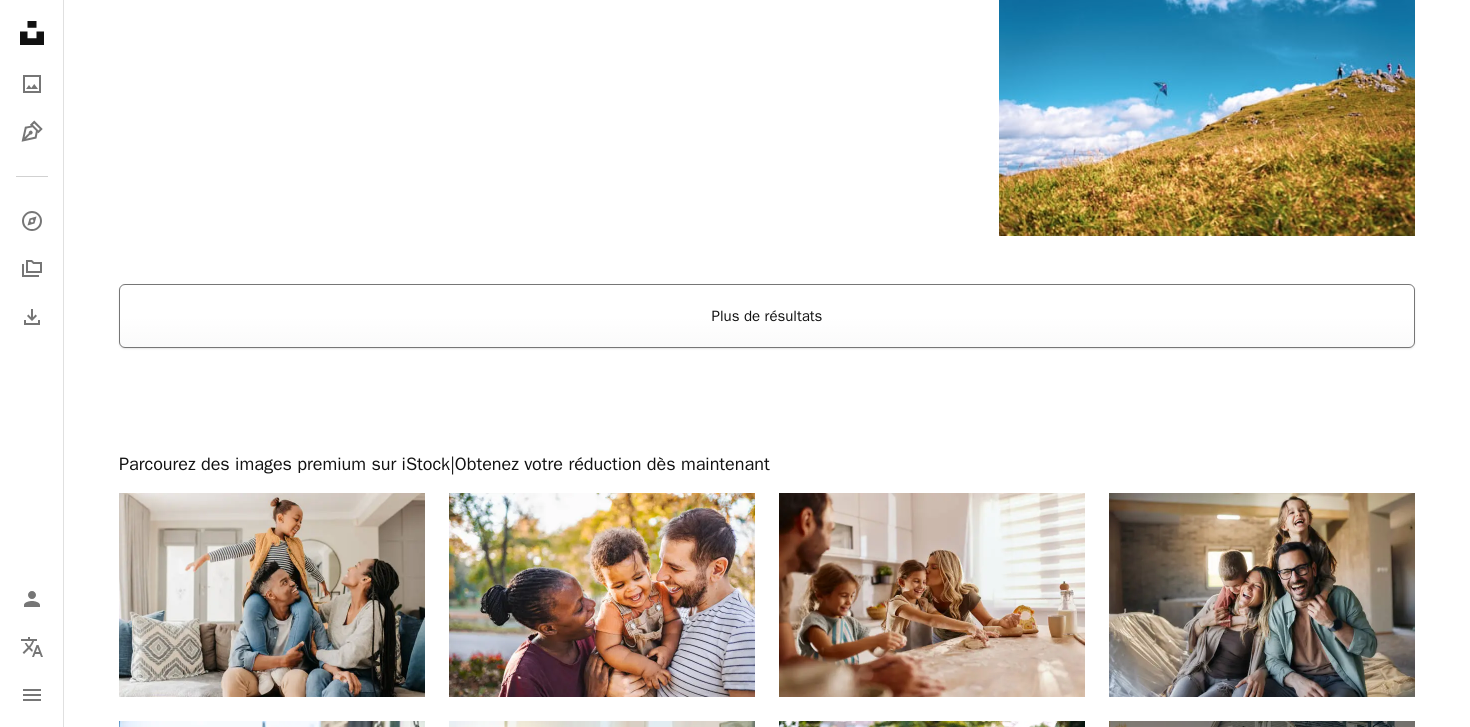 click on "Plus de résultats" at bounding box center (767, 316) 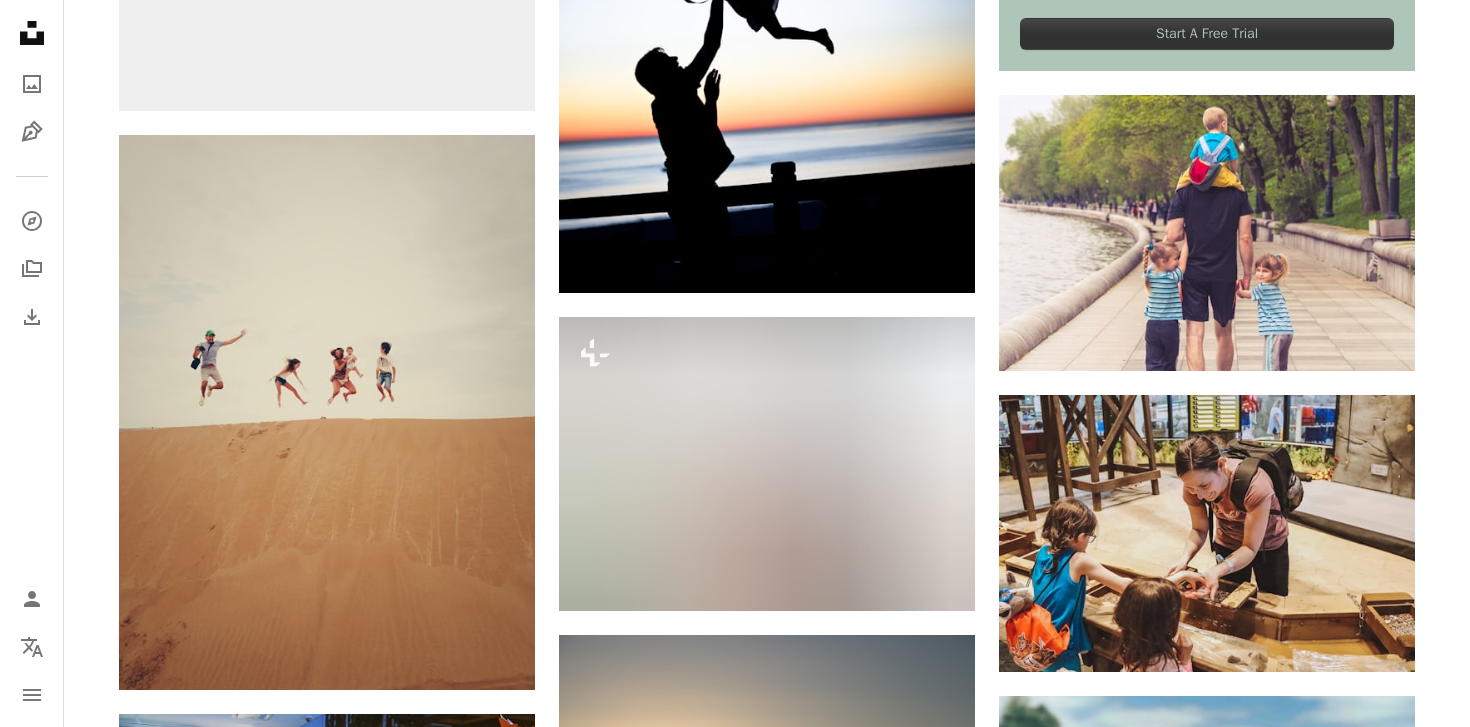 scroll, scrollTop: 0, scrollLeft: 0, axis: both 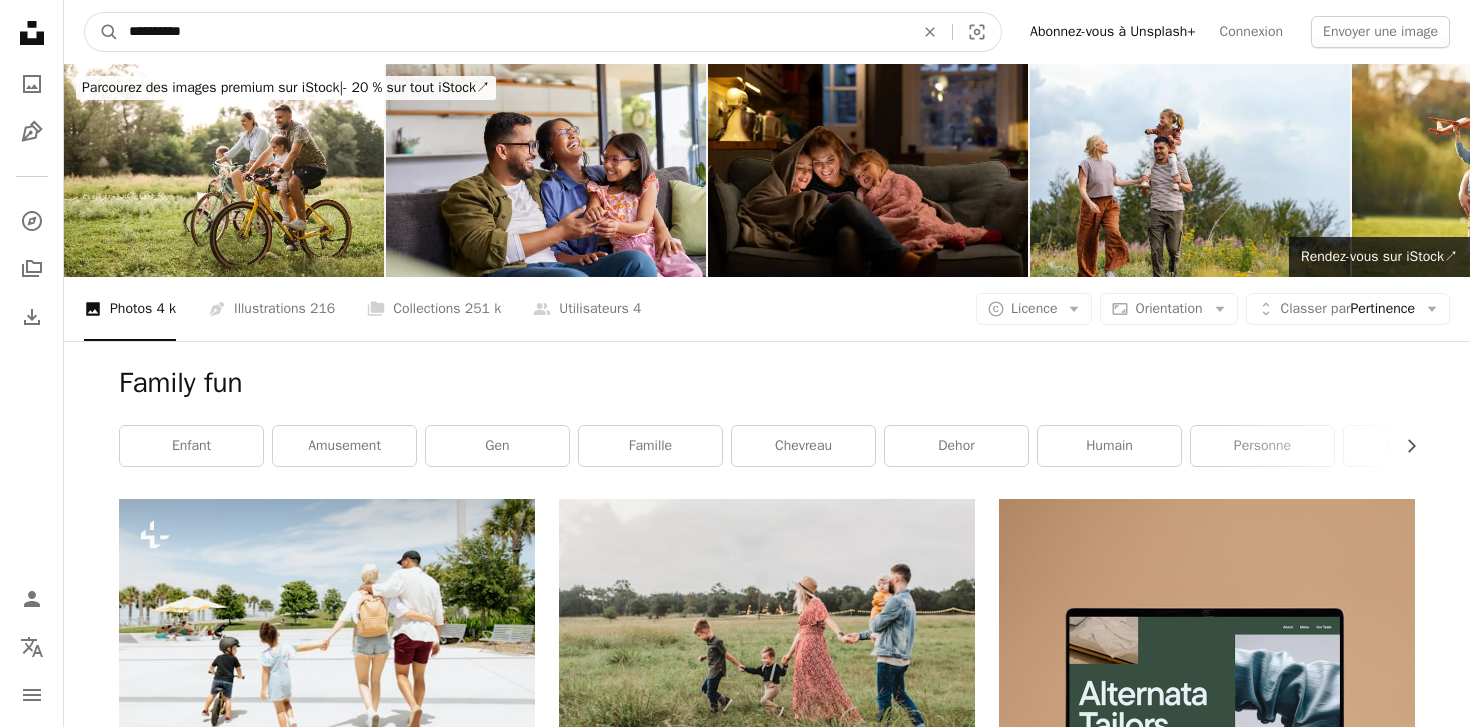 click on "**********" at bounding box center (513, 32) 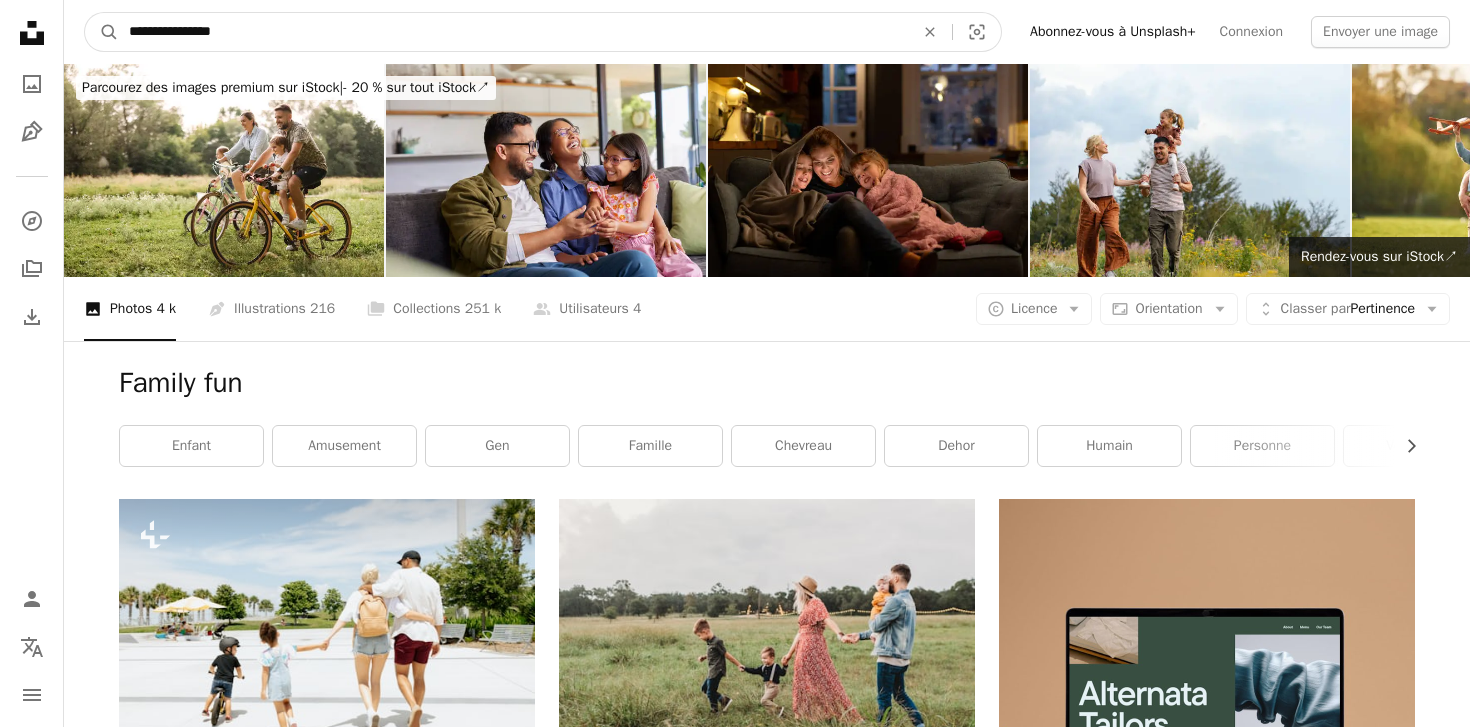 type on "**********" 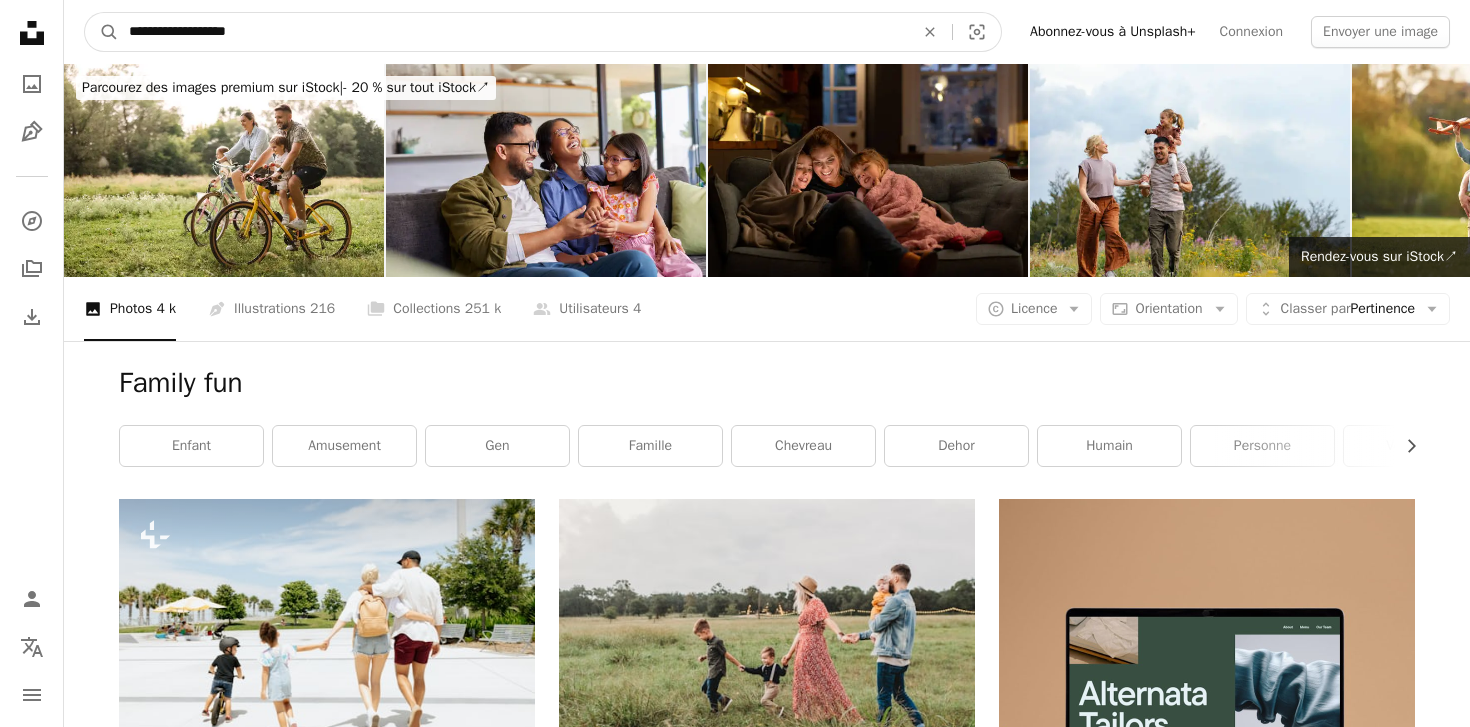 click on "A magnifying glass" at bounding box center (102, 32) 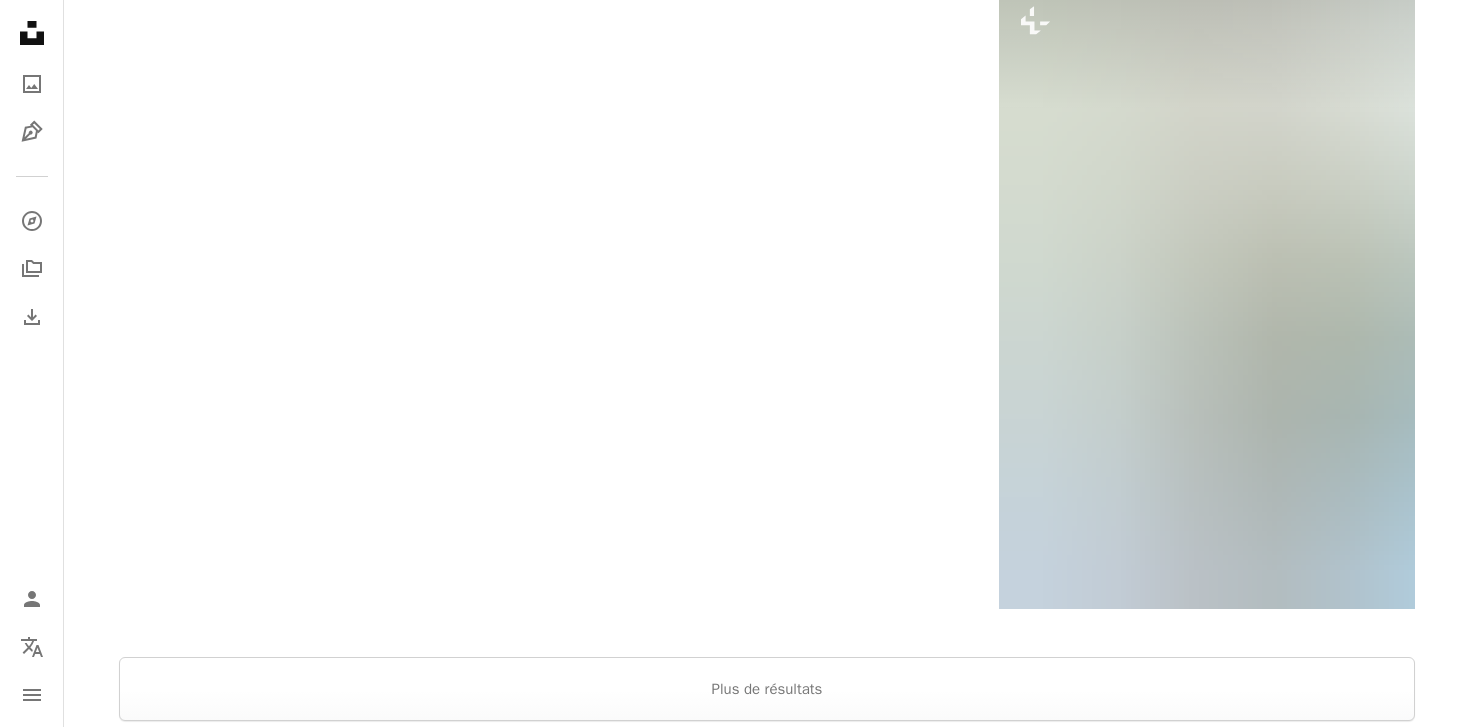 scroll, scrollTop: 2890, scrollLeft: 0, axis: vertical 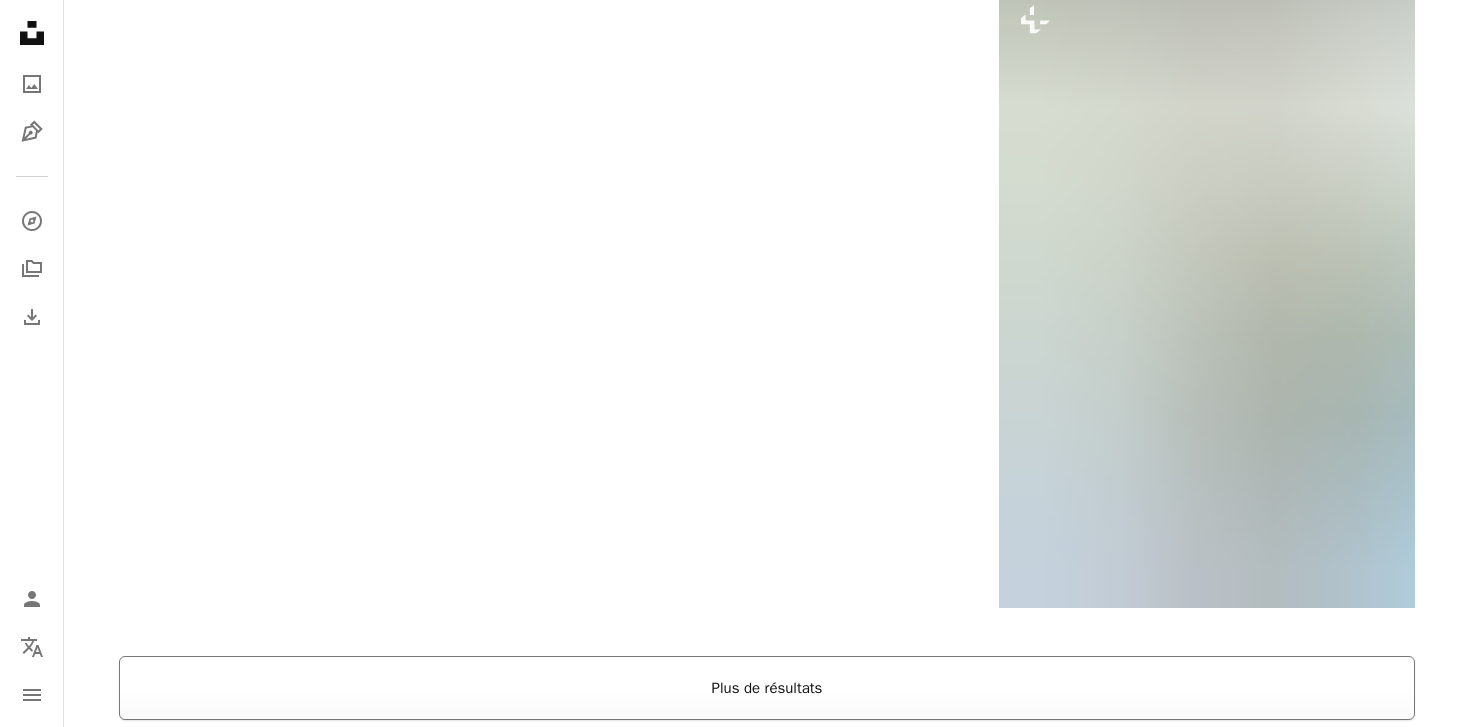 click on "Plus de résultats" at bounding box center [767, 688] 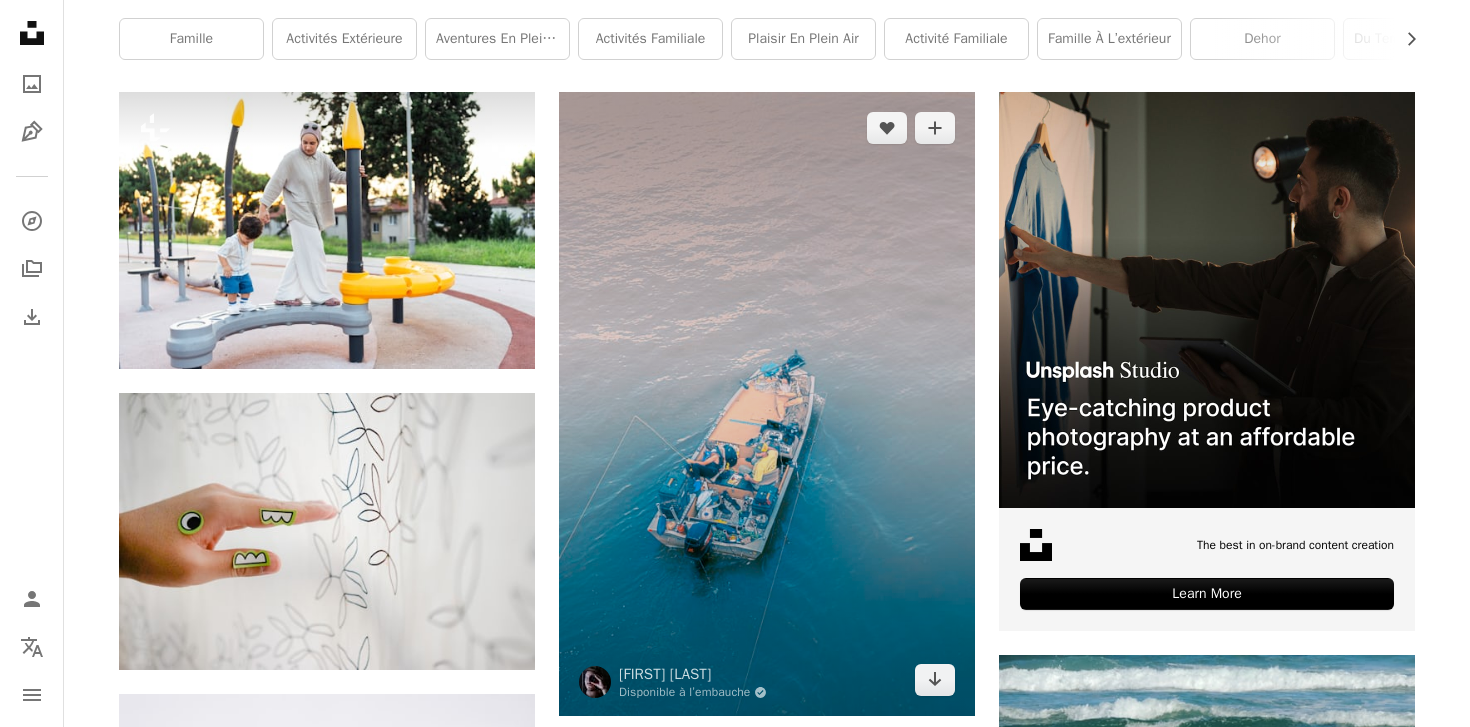 scroll, scrollTop: 0, scrollLeft: 0, axis: both 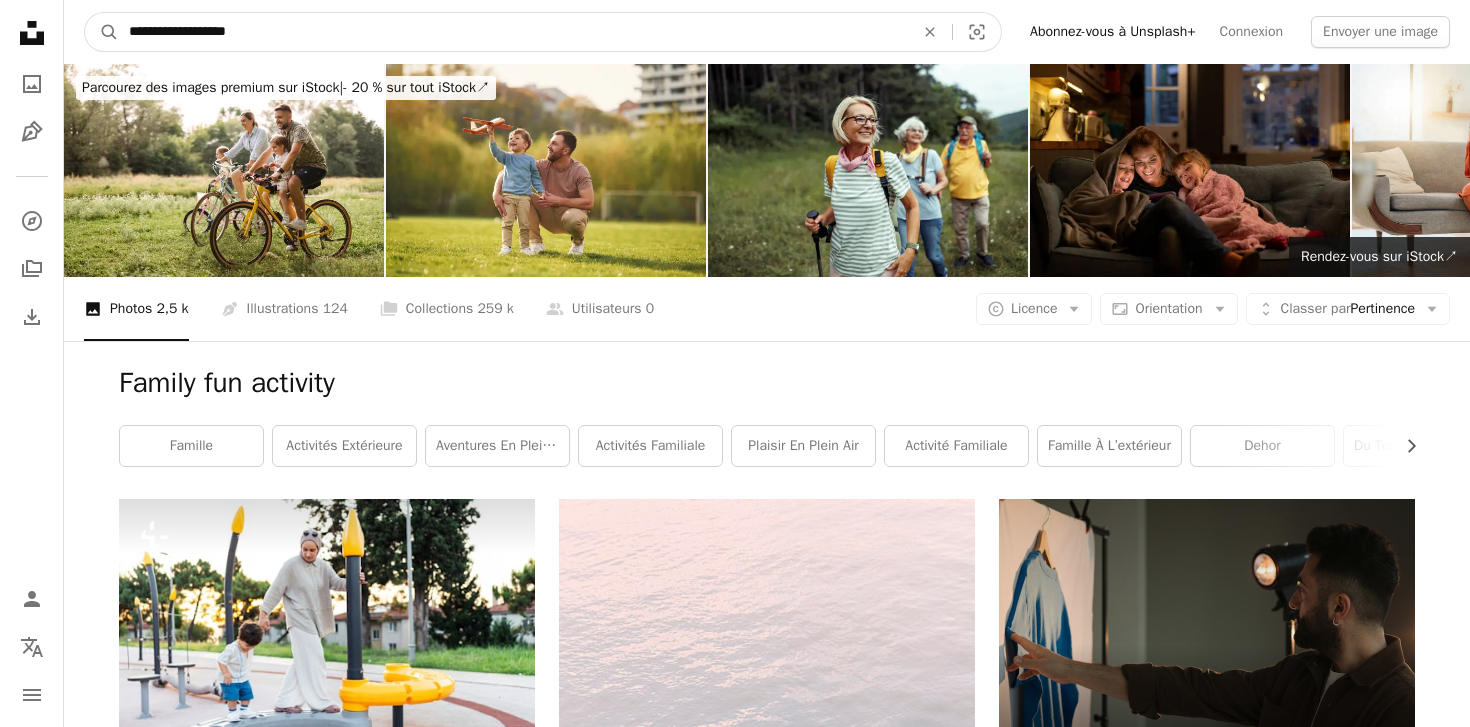 click on "**********" at bounding box center [513, 32] 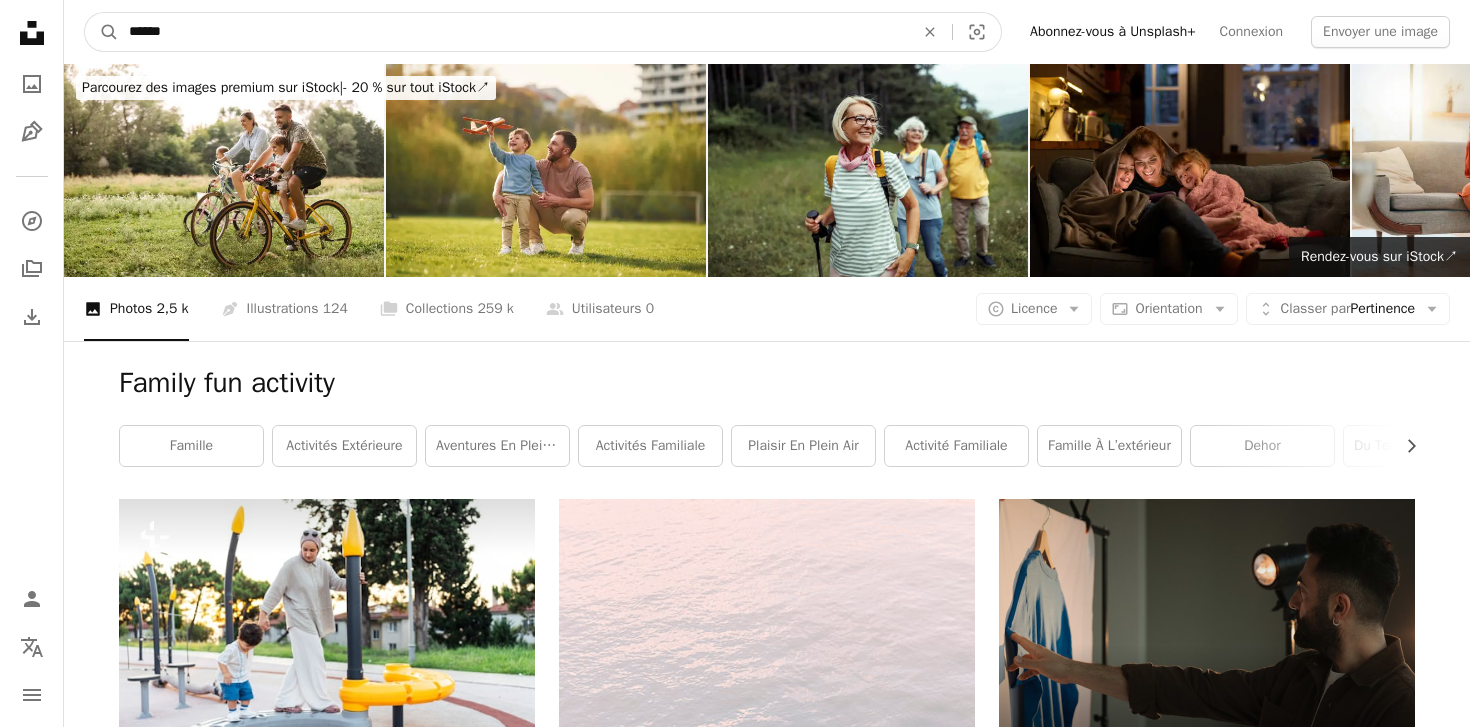 type on "*******" 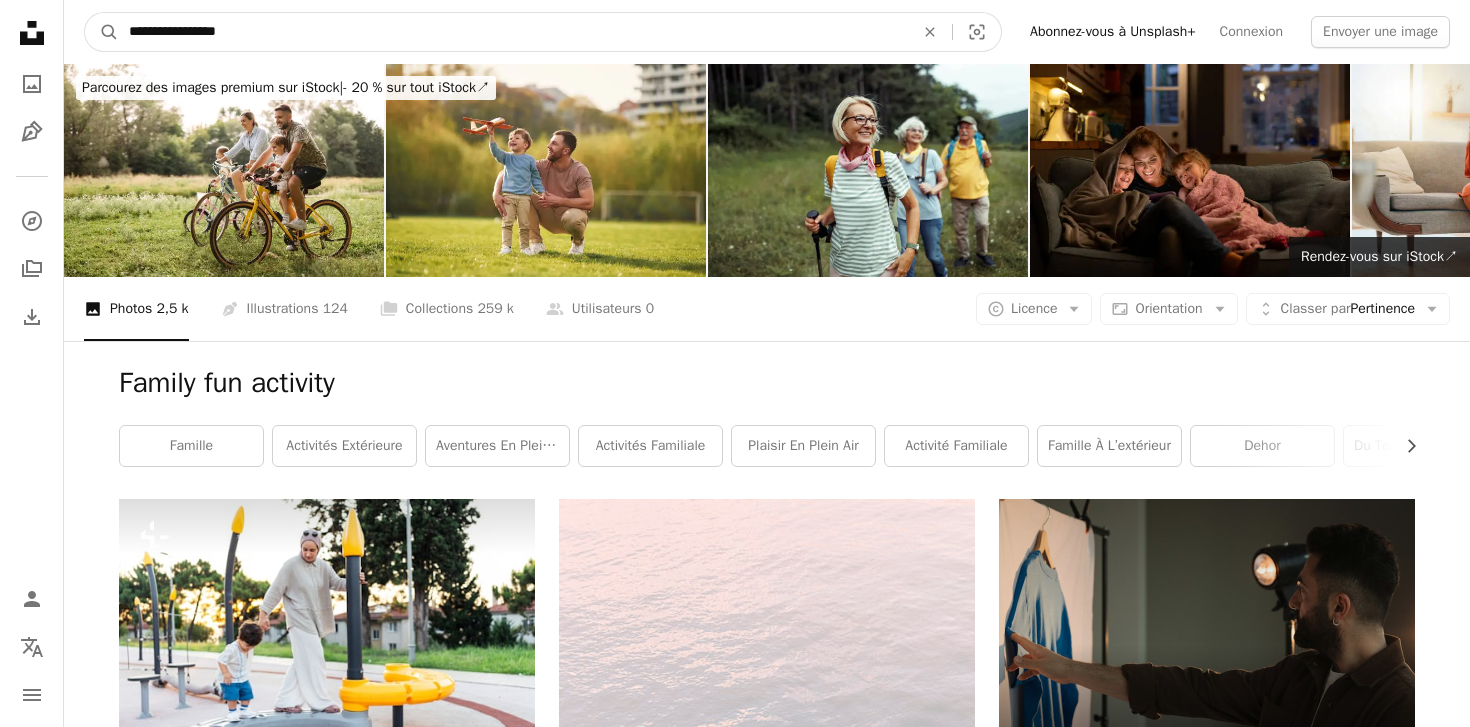 click on "A magnifying glass" at bounding box center [102, 32] 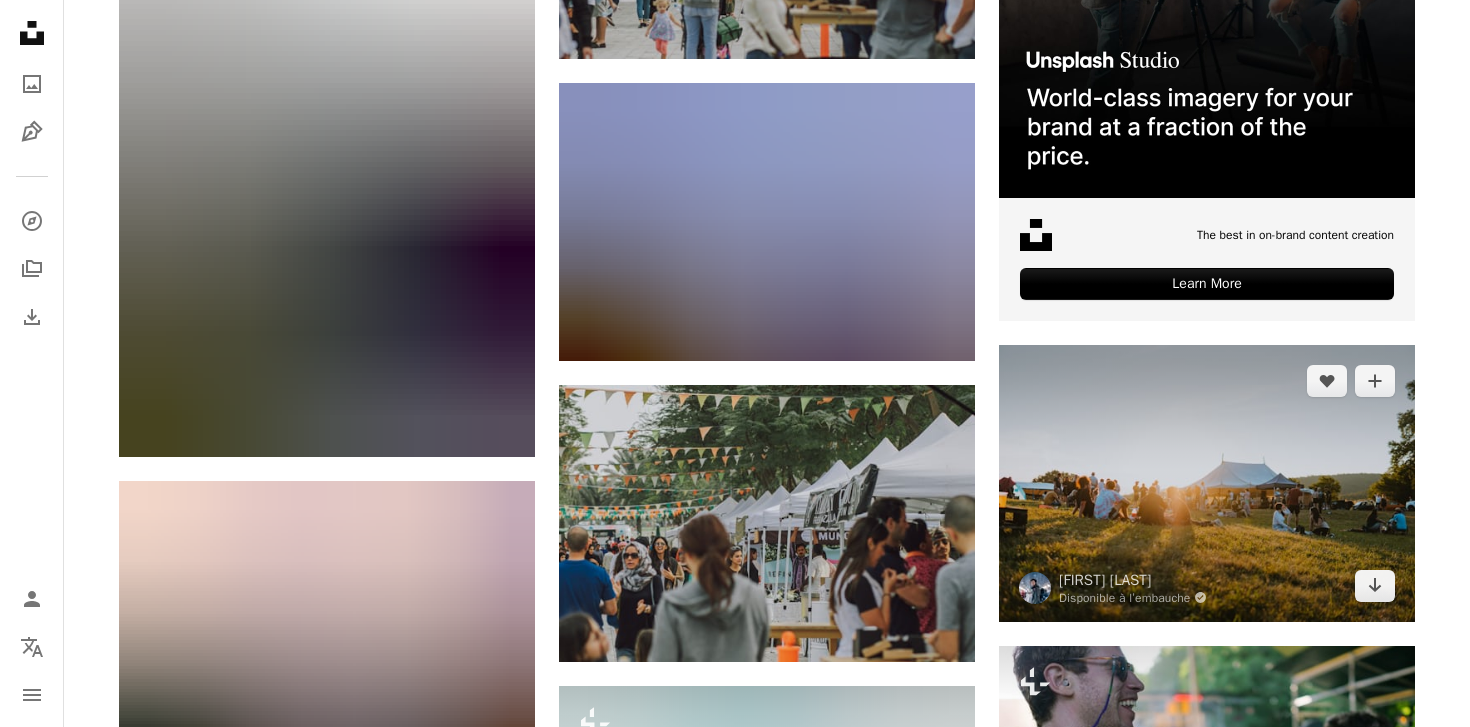 scroll, scrollTop: 713, scrollLeft: 0, axis: vertical 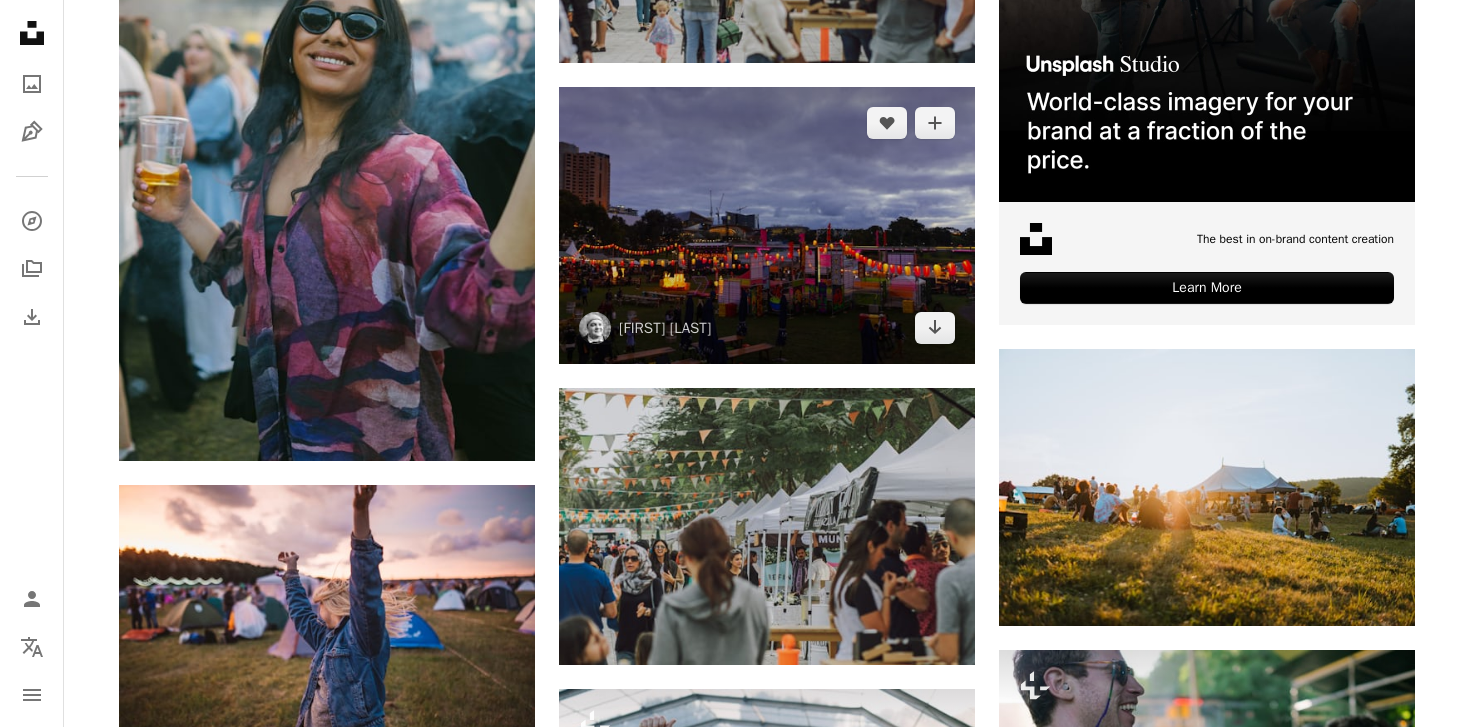 click at bounding box center [767, 225] 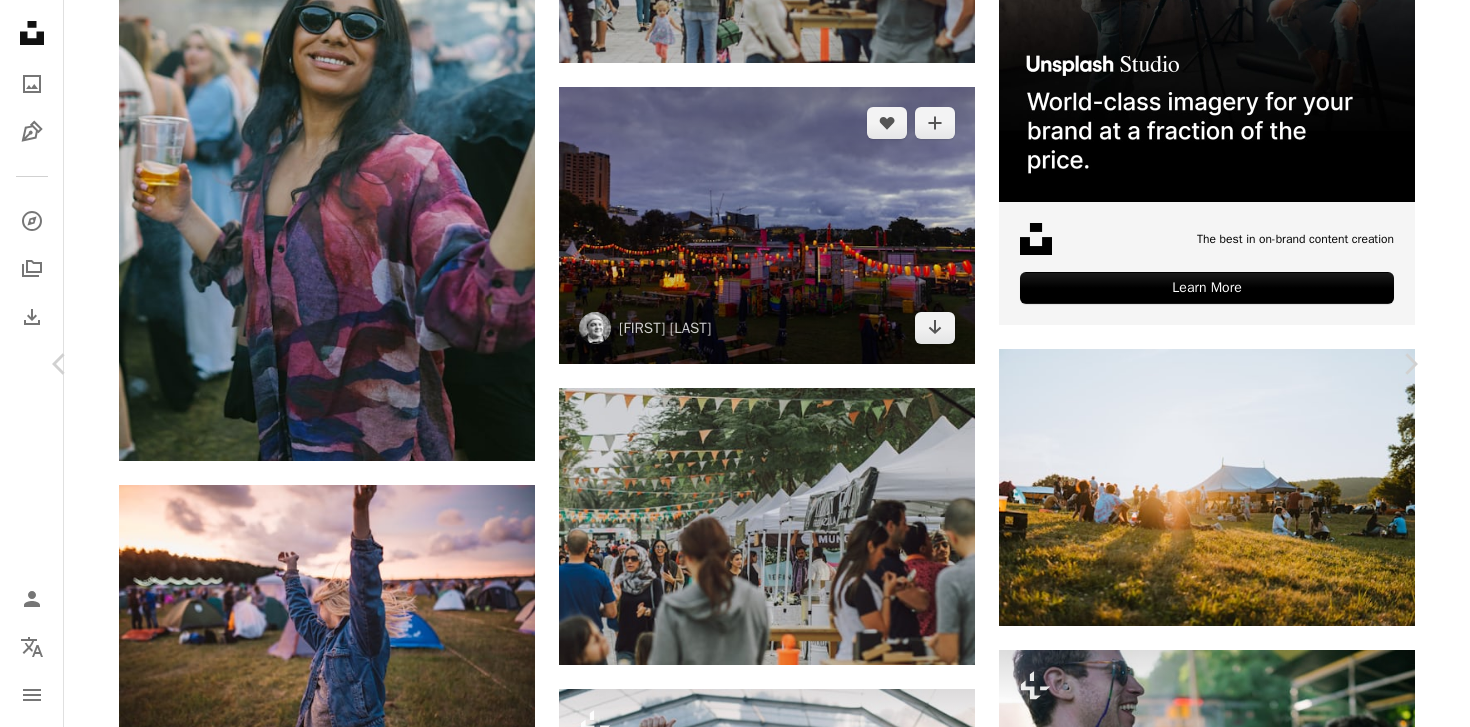 scroll, scrollTop: 826, scrollLeft: 0, axis: vertical 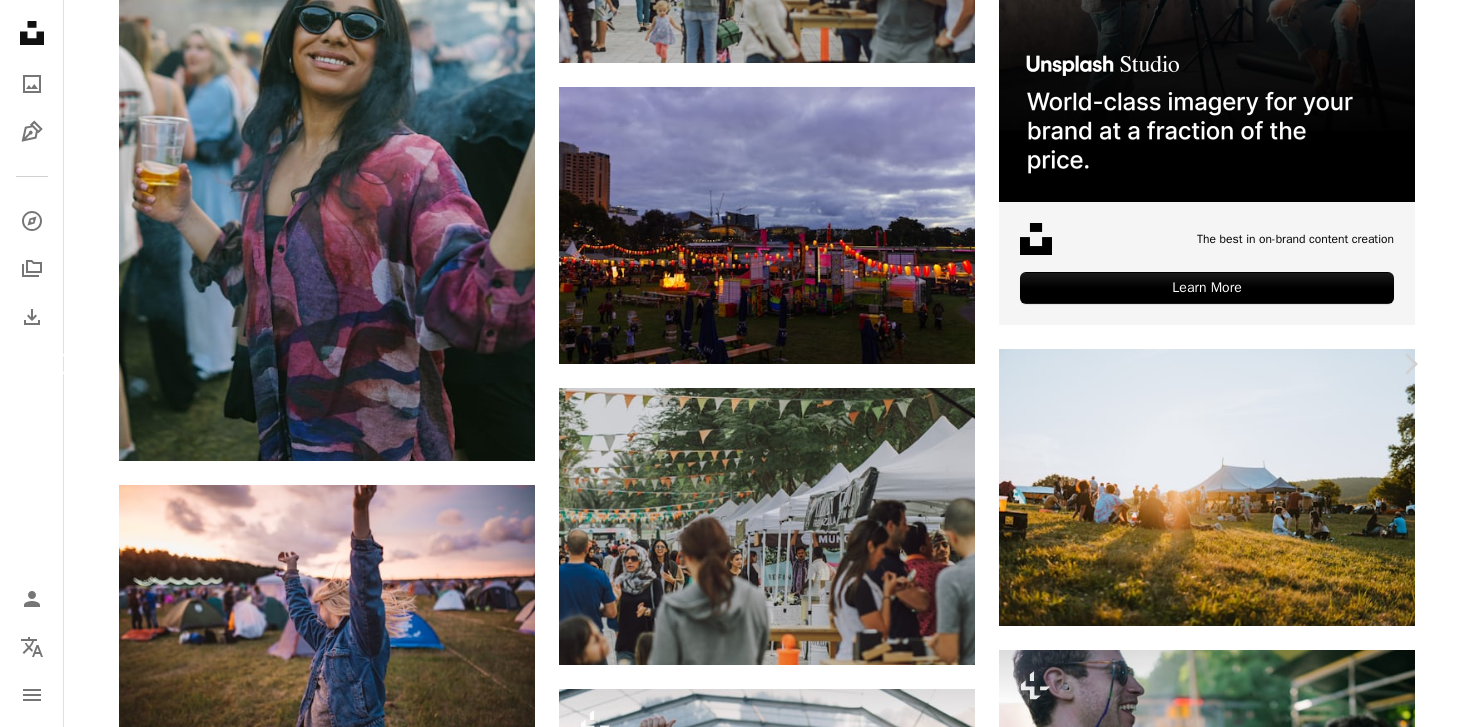 click on "Chevron left" at bounding box center [60, 364] 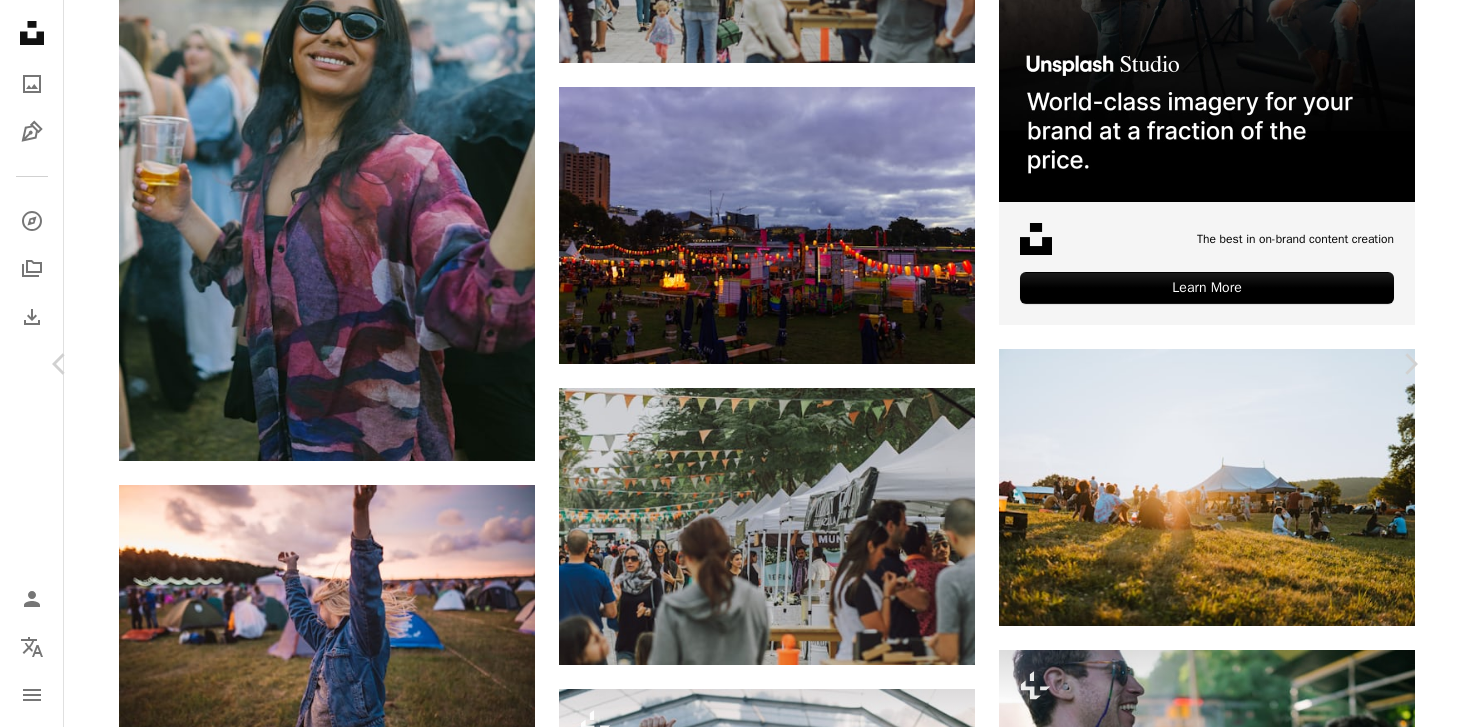 click on "An X shape Chevron left Chevron right [FIRST] [LAST] Disponible à l’embauche A checkmark inside of a circle A heart A plus sign Télécharger gratuitement Chevron down Zoom in Vues 141 619 Téléchargements 2 938 A forward-right arrow Partager Info icon Infos More Actions Calendar outlined Publiée le 29 octobre 2021 Camera SONY, ILCE-6000 Safety Utilisation gratuite sous la Licence Unsplash gens coucher de soleil musique concert champ fête pré tente froid nourriture humain planter herbe camping foule Marron dehors prairie repas loisirs Arrière-plans Parcourez des images premium sur iStock | - 20 % avec le code UNSPLASH20 Rendez-vous sur iStock ↗ Images associées A heart A plus sign [FIRST] [LAST] Disponible à l’embauche A checkmark inside of a circle Arrow pointing down Plus sign for Unsplash+ A heart A plus sign A. C. Pour Unsplash+ A lock Télécharger A heart A plus sign [FIRST] [LAST] Disponible à l’embauche A checkmark inside of a circle Arrow pointing down A heart Pour" at bounding box center (735, 4243) 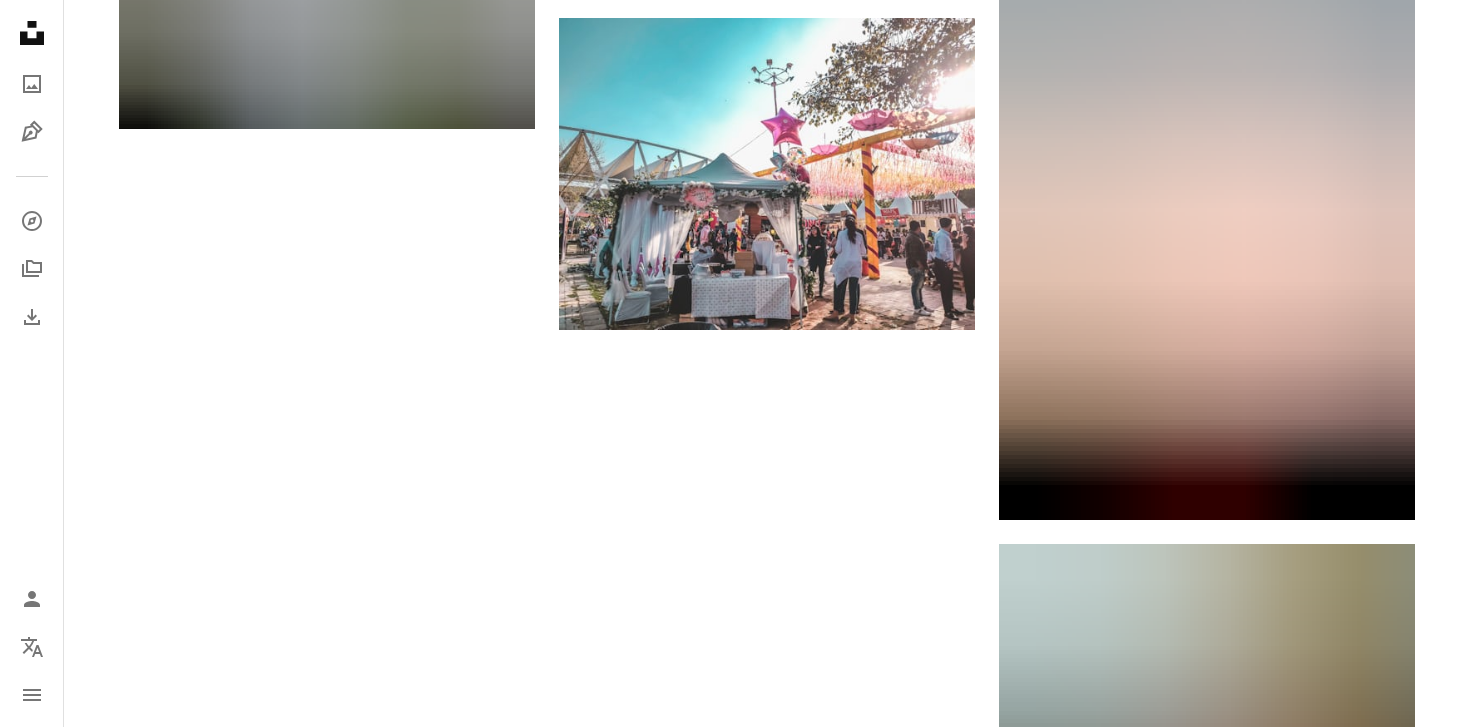 scroll, scrollTop: 2630, scrollLeft: 0, axis: vertical 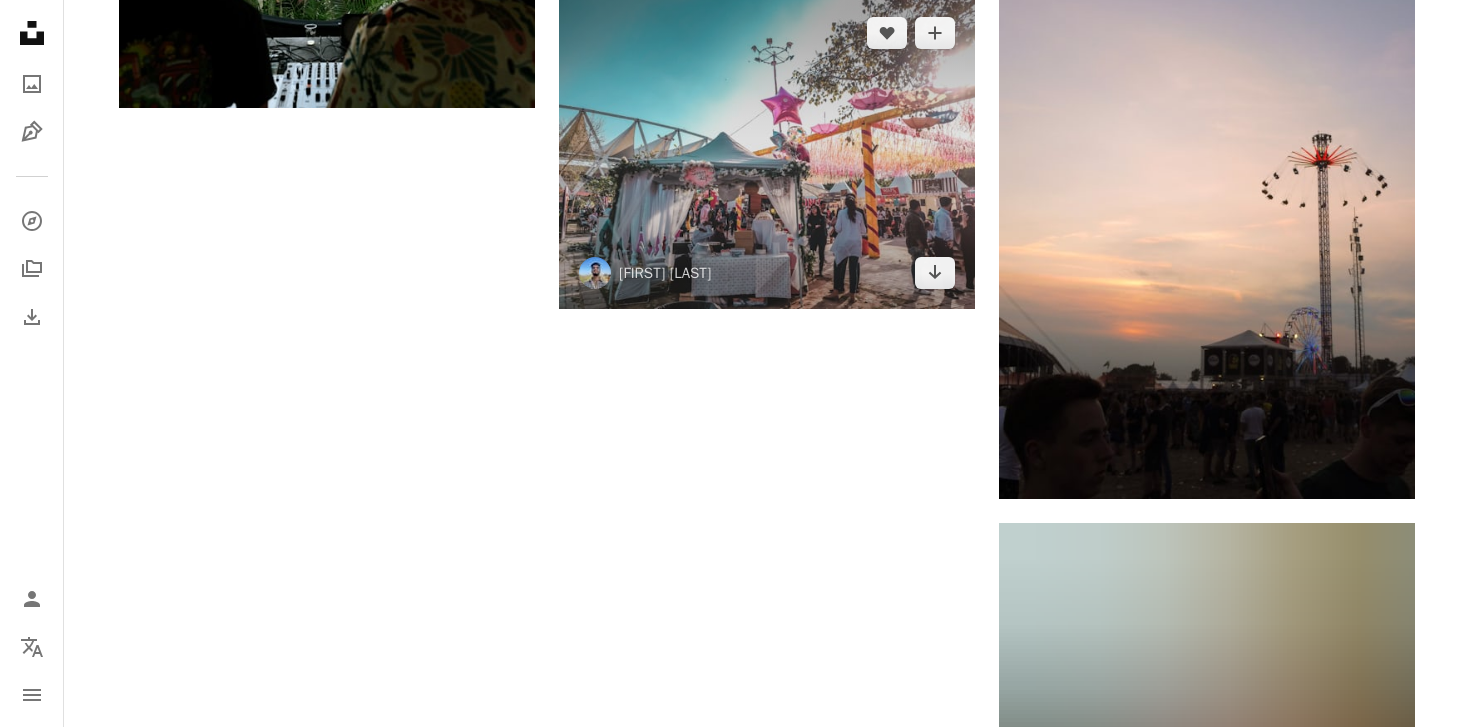 click at bounding box center [767, 153] 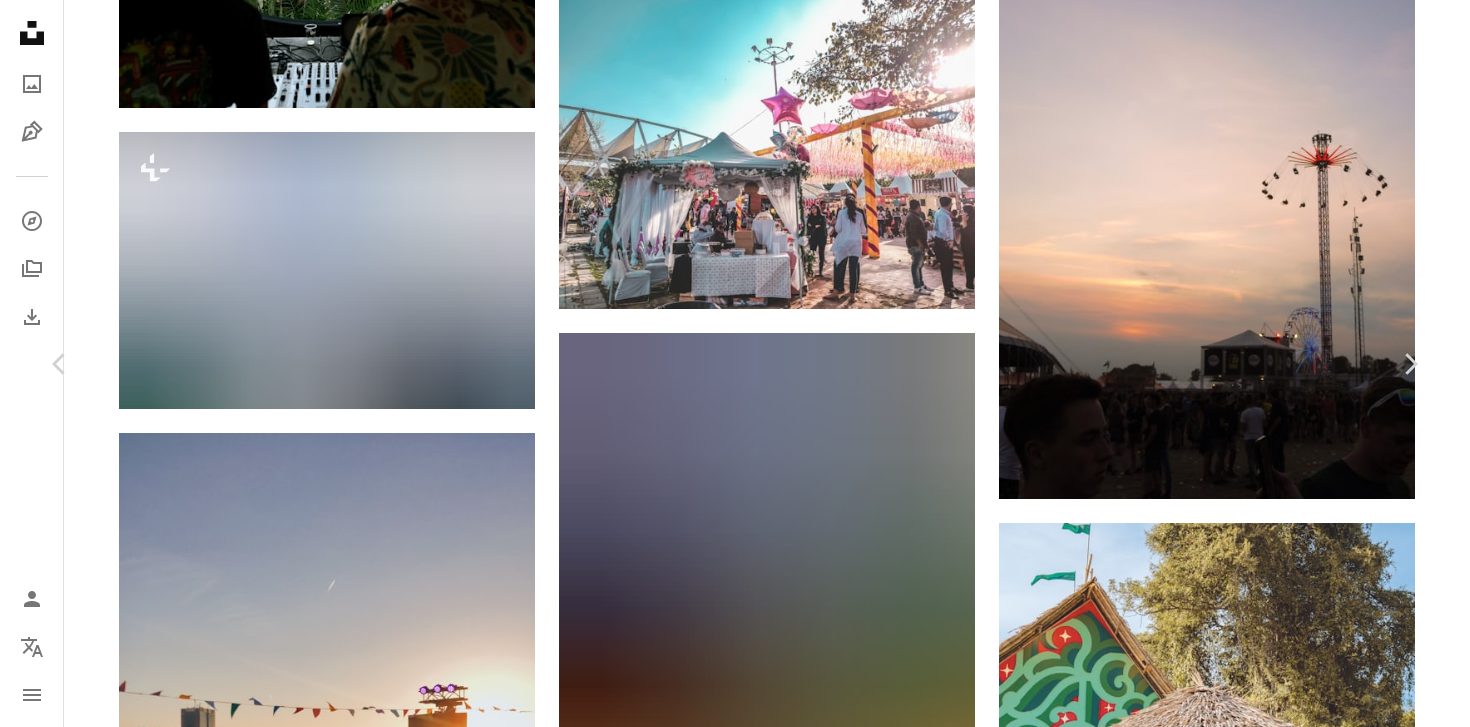 scroll, scrollTop: 20, scrollLeft: 0, axis: vertical 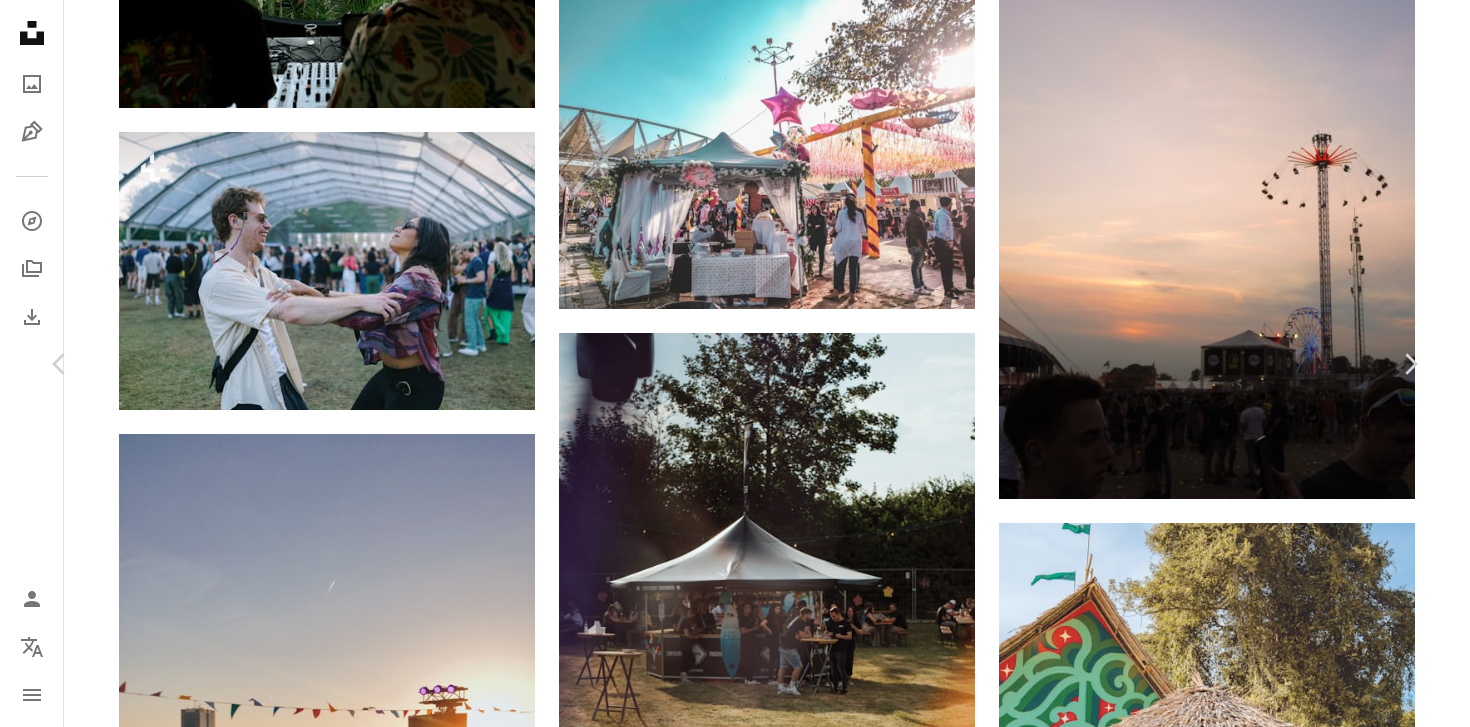 click on "An X shape Chevron left Chevron right [FIRST] [LAST] [FIRST] A heart A plus sign Télécharger gratuitement Chevron down Zoom in Vues 334 116 Téléchargements 4 718 A forward-right arrow Partager Info icon Infos More Actions Calendar outlined Publiée le  [DATE] Camera OnePlus, ONEPLUS A6000 Safety Utilisation gratuite sous la  Licence Unsplash extérieur dessert Décor Festival gastronomique Fest humain gens foule fête drapeau symbole tente parc parc d’attractions Photos banque d’images gratuites Parcourez des images premium sur iStock  |  - 20 % avec le code UNSPLASH20 Rendez-vous sur iStock  ↗ Images associées A heart A plus sign [FIRST] [LAST] Disponible à l’embauche A checkmark inside of a circle Arrow pointing down Plus sign for Unsplash+ A heart A plus sign [FIRST] [LAST] A lock Télécharger A heart A plus sign [FIRST] [LAST] Disponible à l’embauche A checkmark inside of a circle Arrow pointing down A heart A plus sign [FIRST] [LAST] Disponible à l’embauche A heart A heart" at bounding box center (735, 4952) 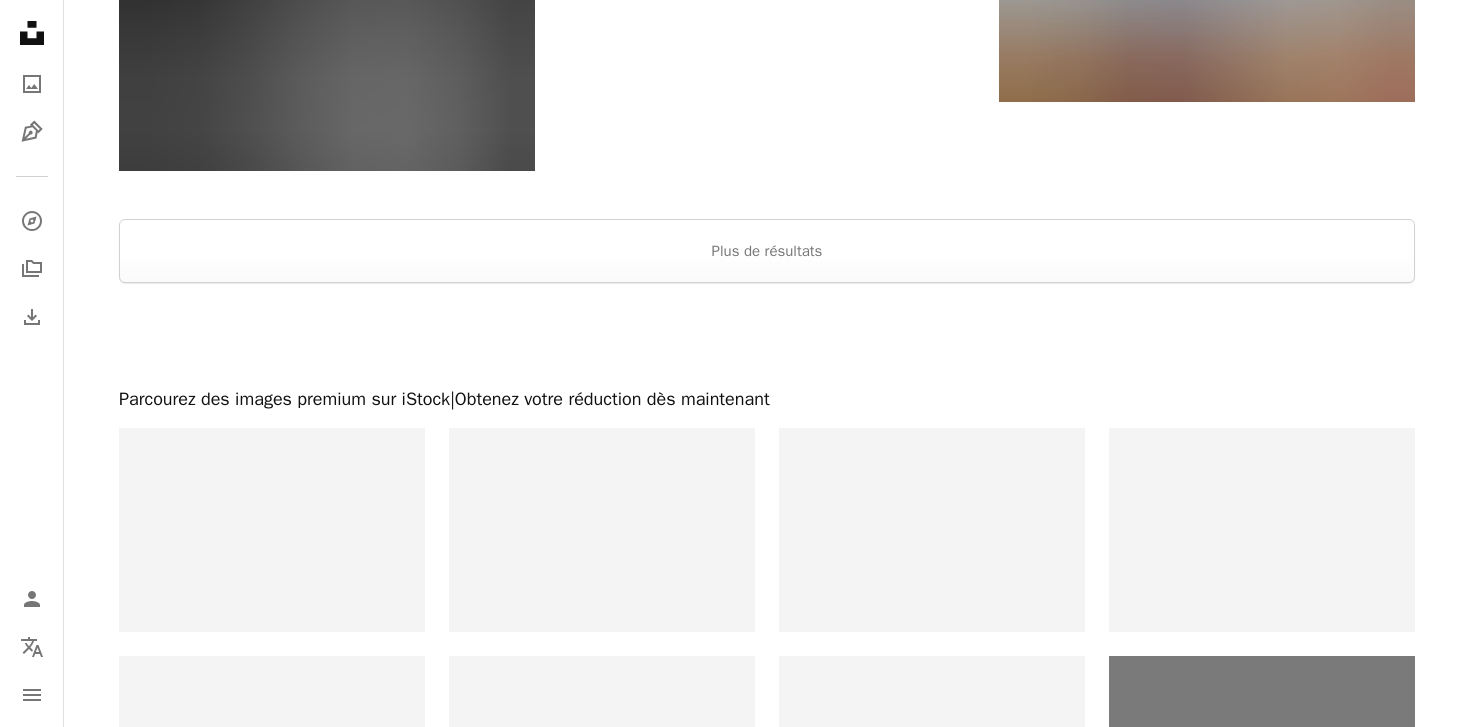 scroll, scrollTop: 6148, scrollLeft: 0, axis: vertical 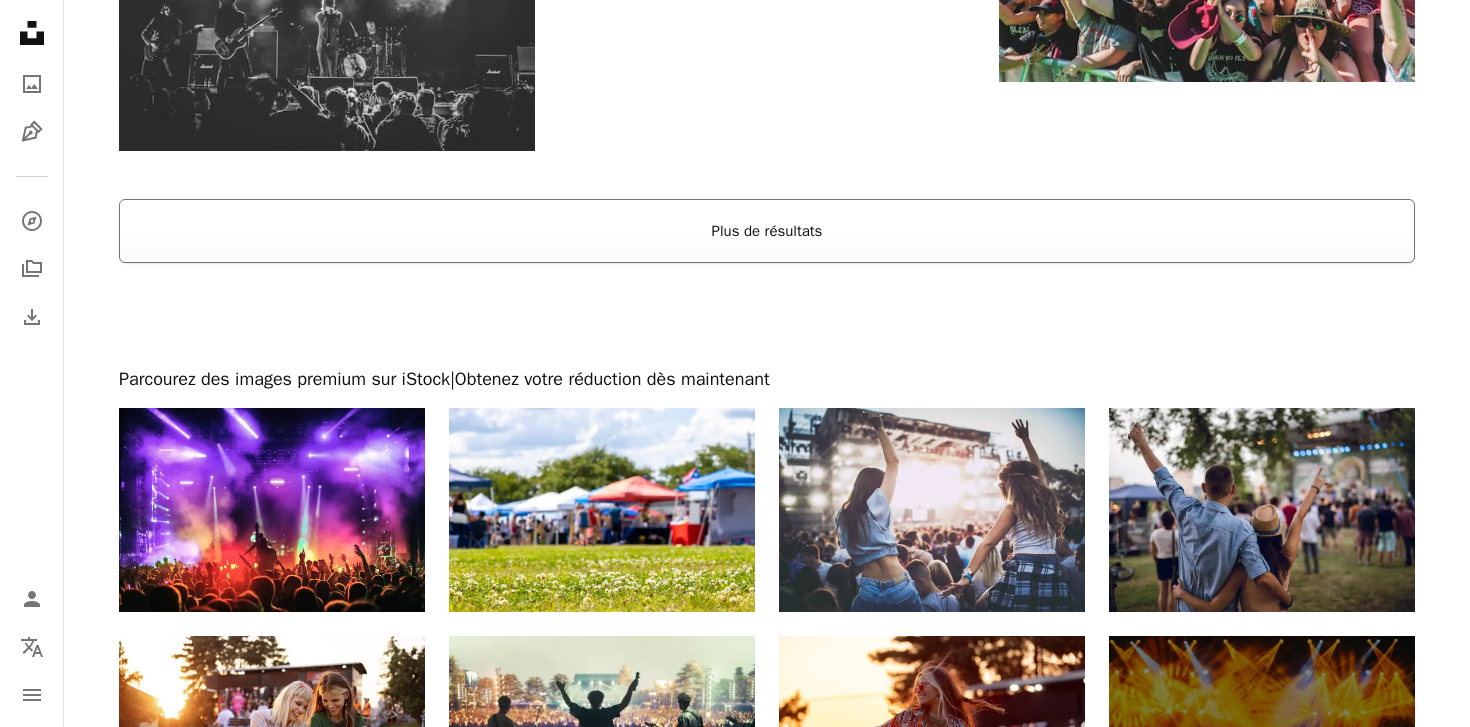 click on "Plus de résultats" at bounding box center (767, 231) 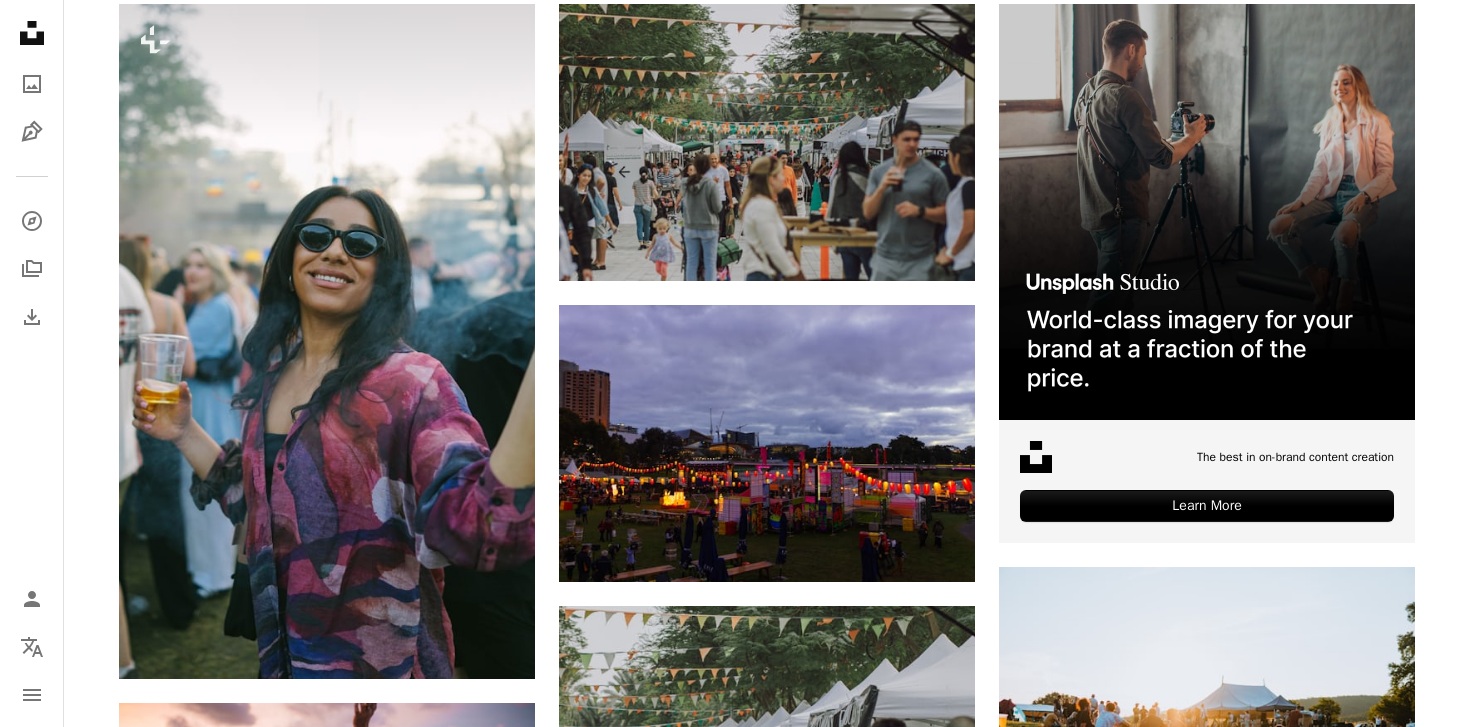 scroll, scrollTop: 0, scrollLeft: 0, axis: both 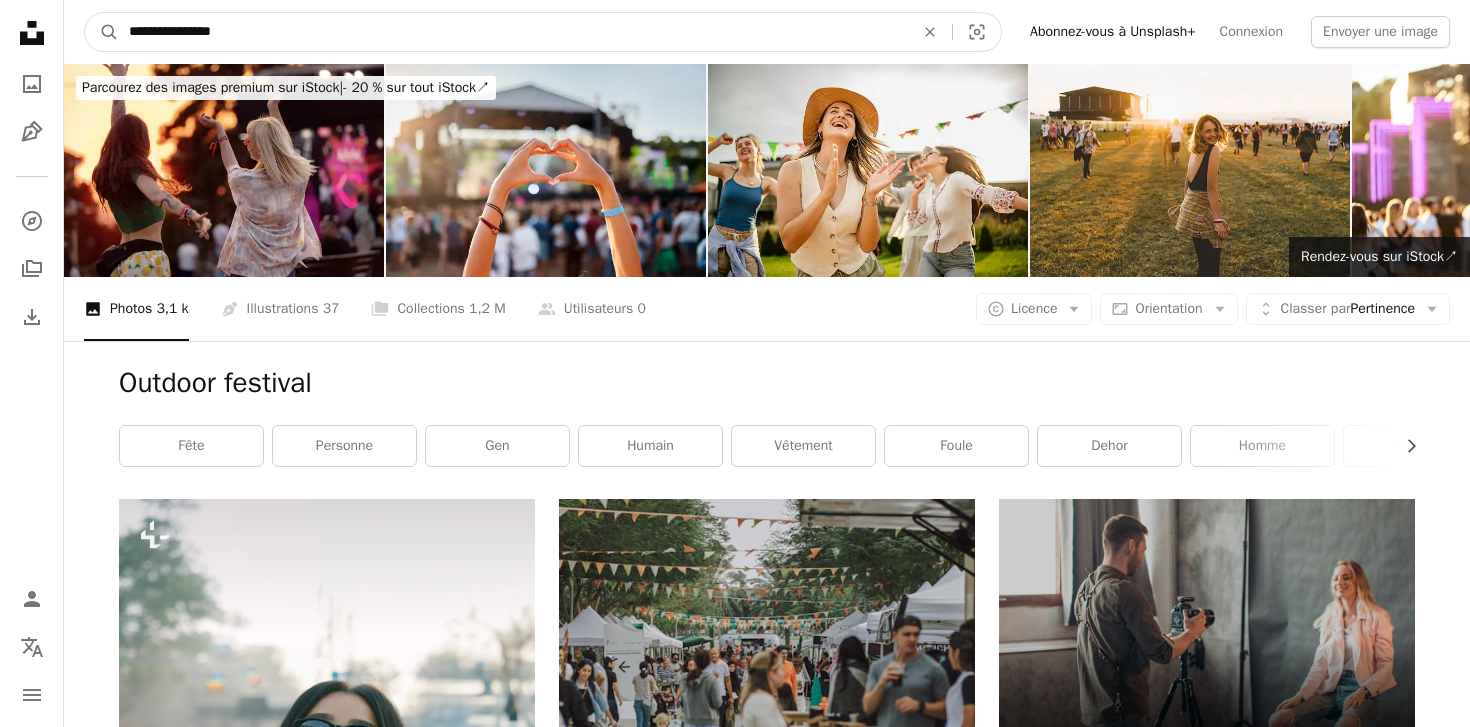 click on "**********" at bounding box center [513, 32] 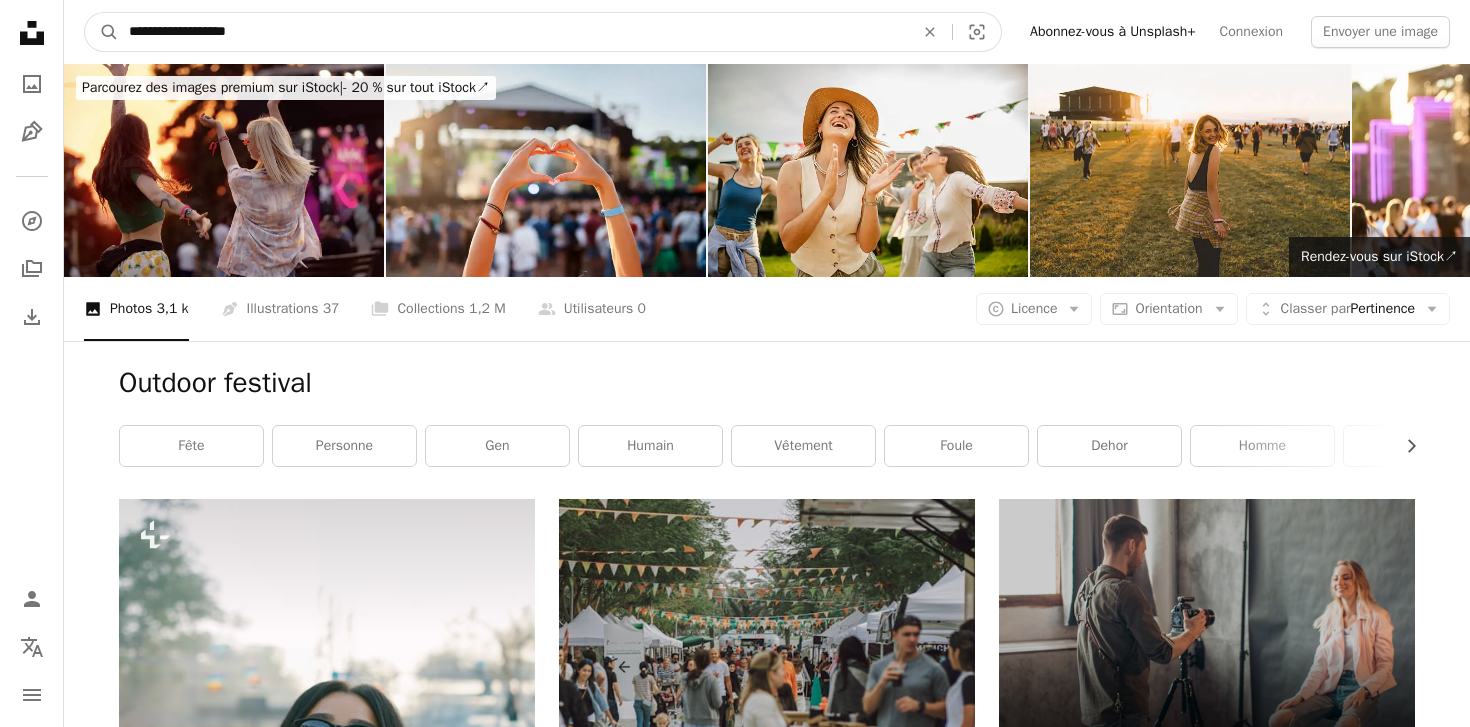 type on "**********" 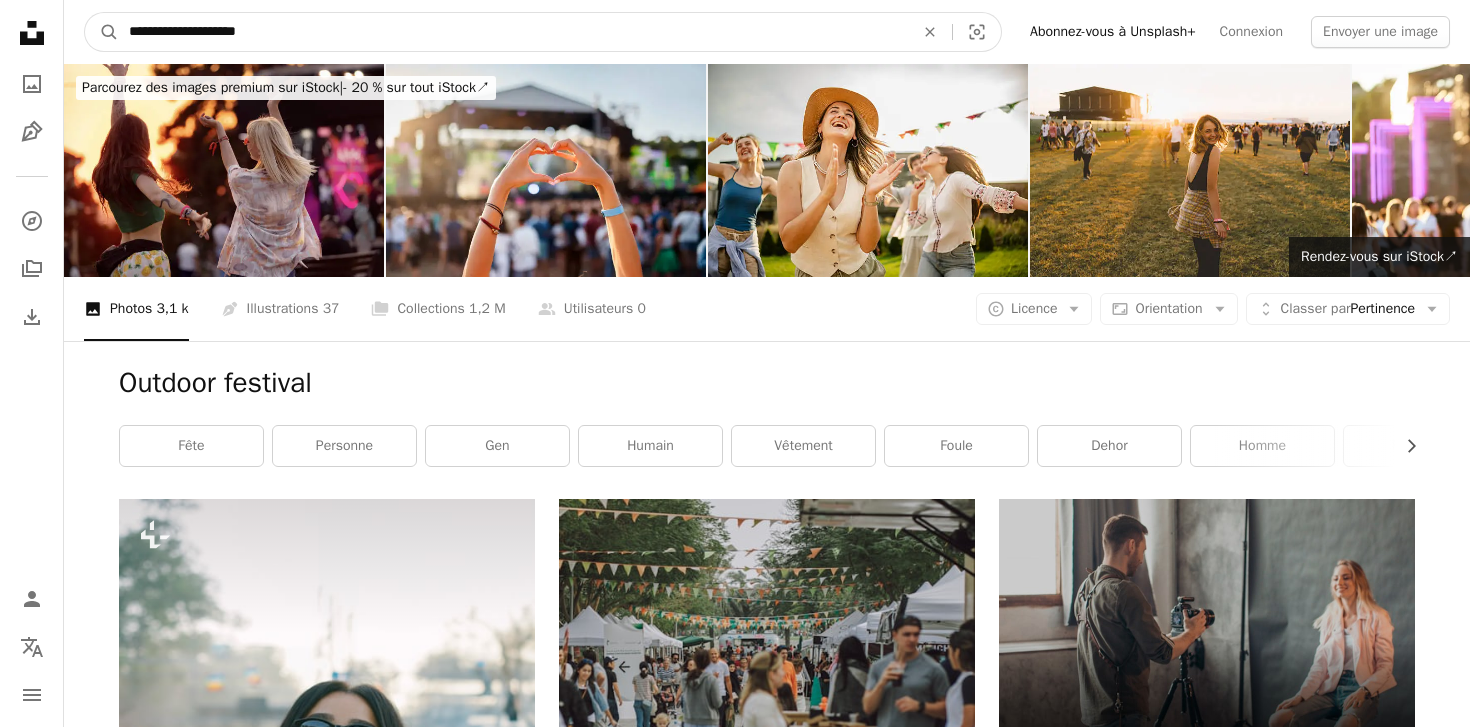 click on "A magnifying glass" at bounding box center (102, 32) 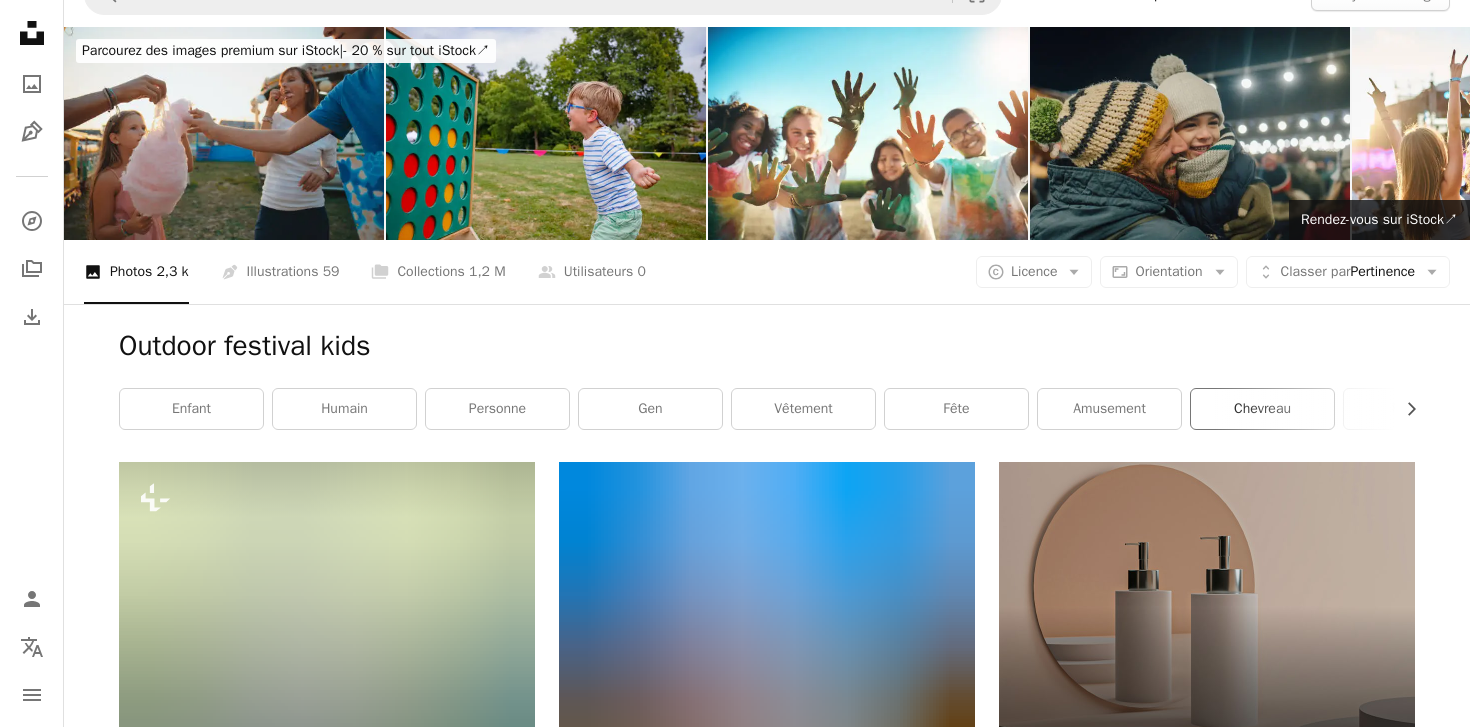 scroll, scrollTop: 32, scrollLeft: 0, axis: vertical 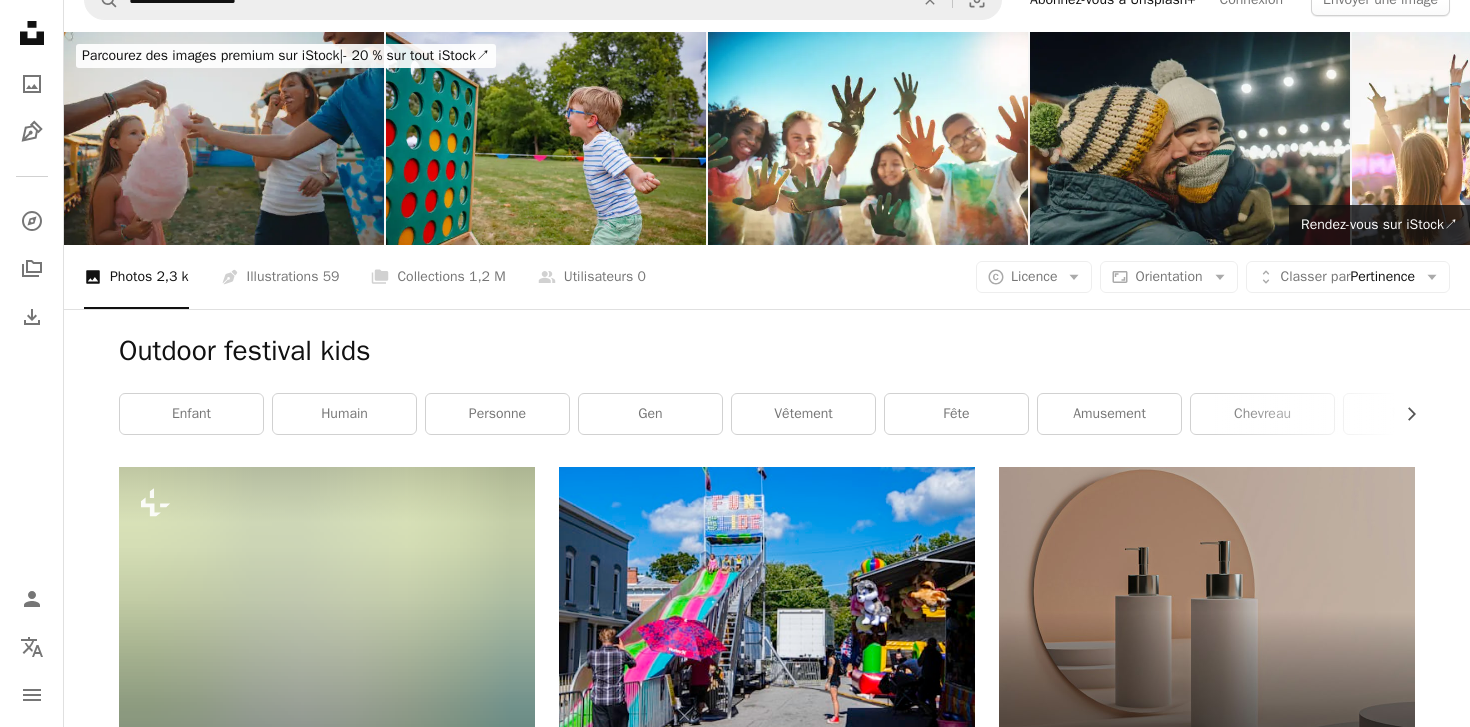 click at bounding box center (224, 138) 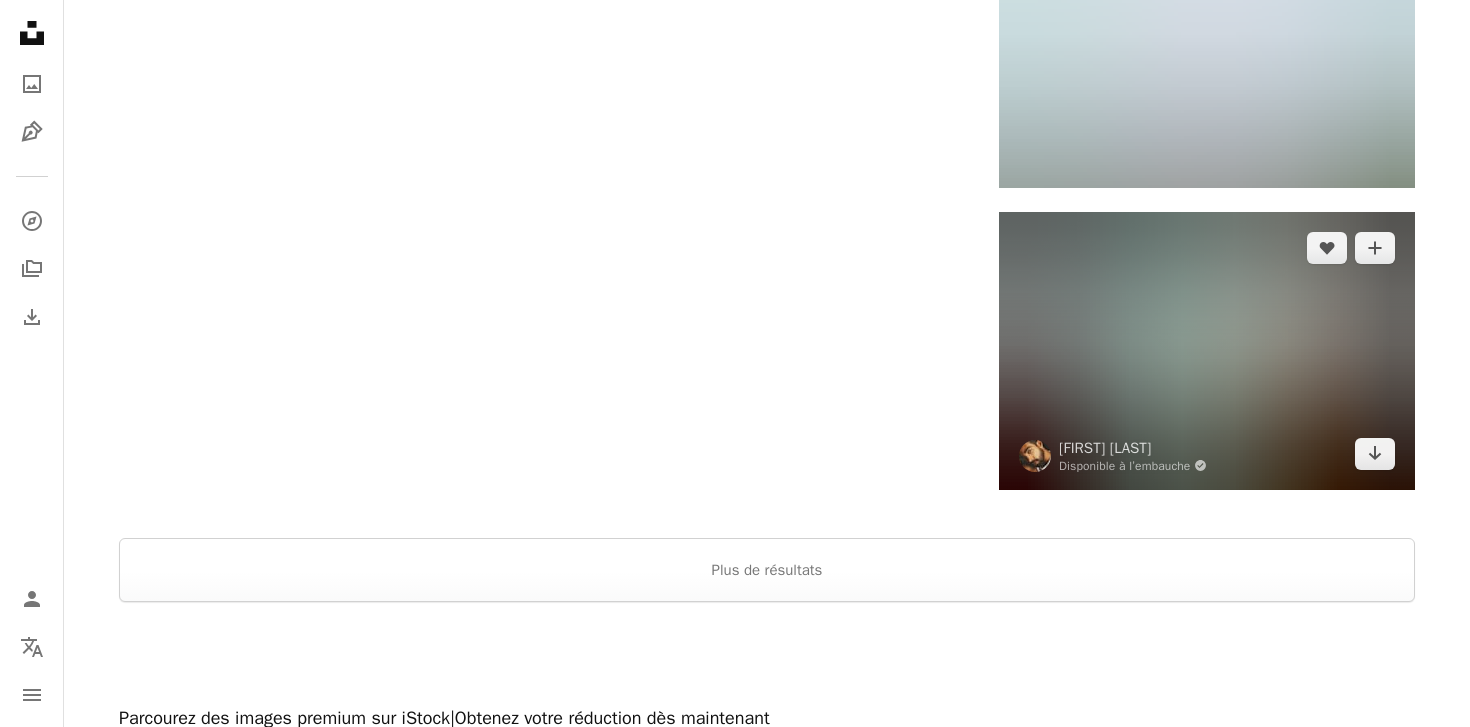 scroll, scrollTop: 2948, scrollLeft: 0, axis: vertical 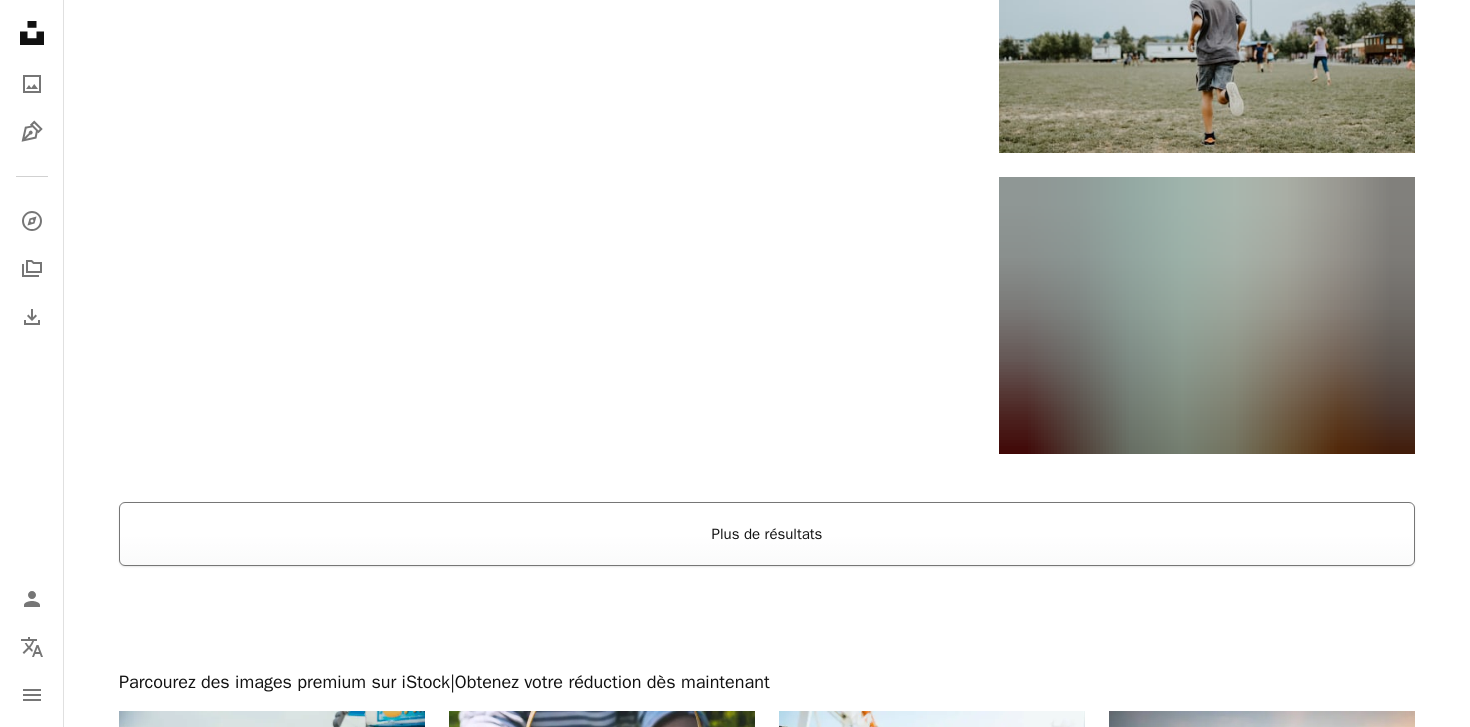 click on "Plus de résultats" at bounding box center [767, 534] 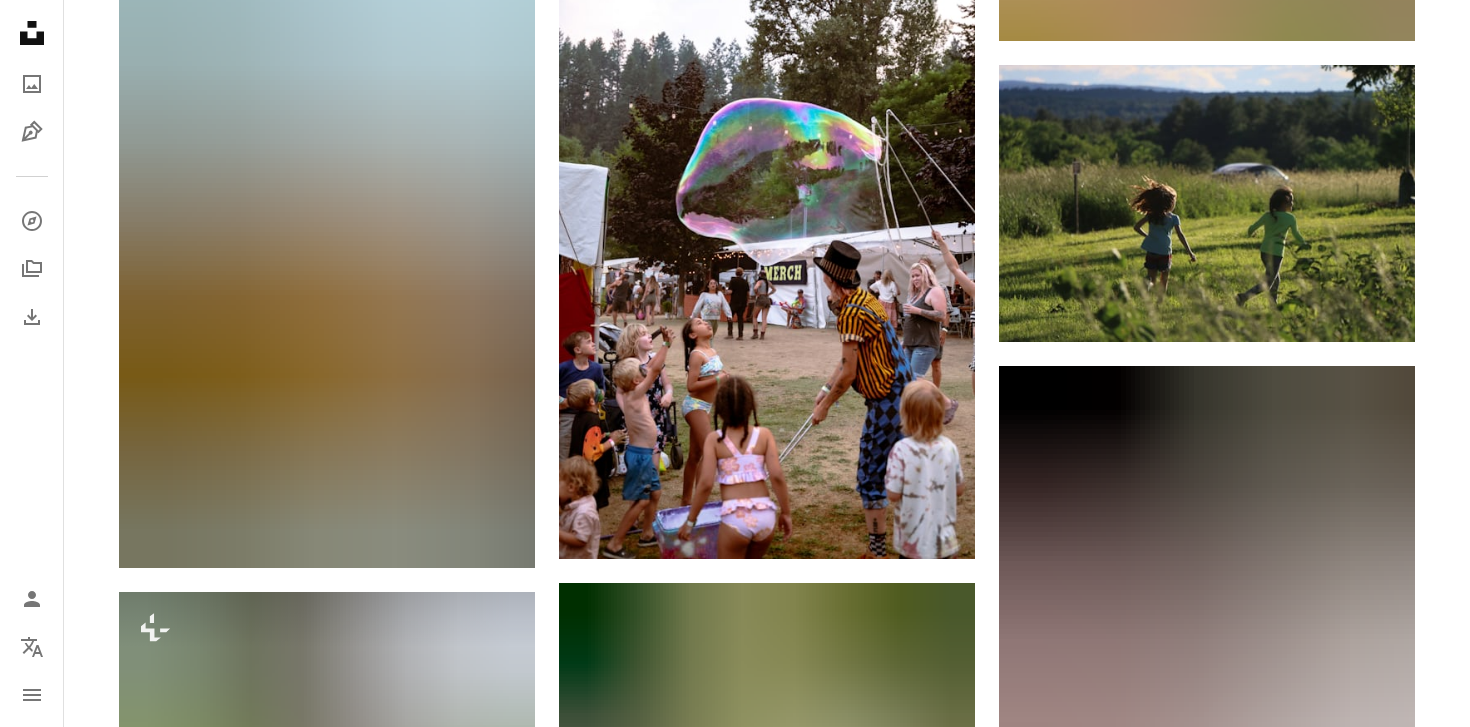 scroll, scrollTop: 9202, scrollLeft: 0, axis: vertical 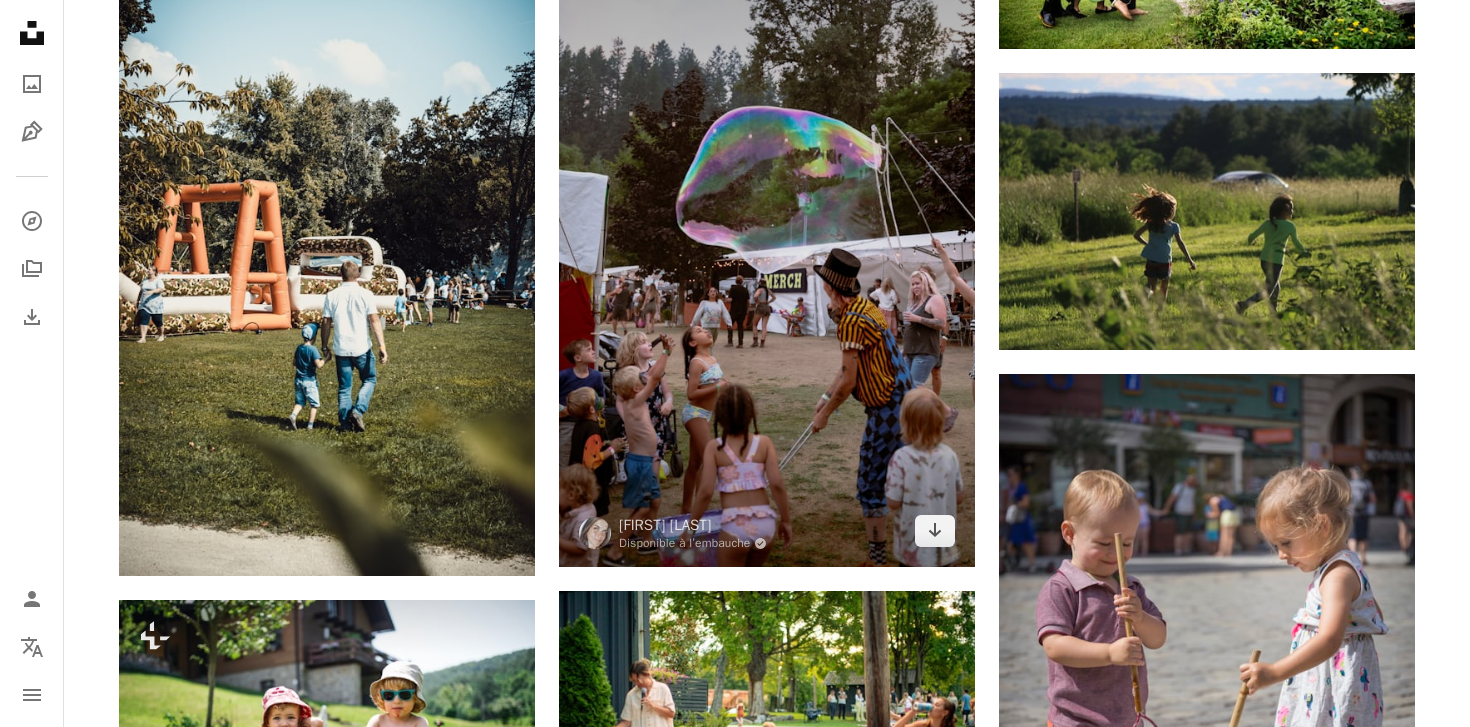 click at bounding box center [767, 255] 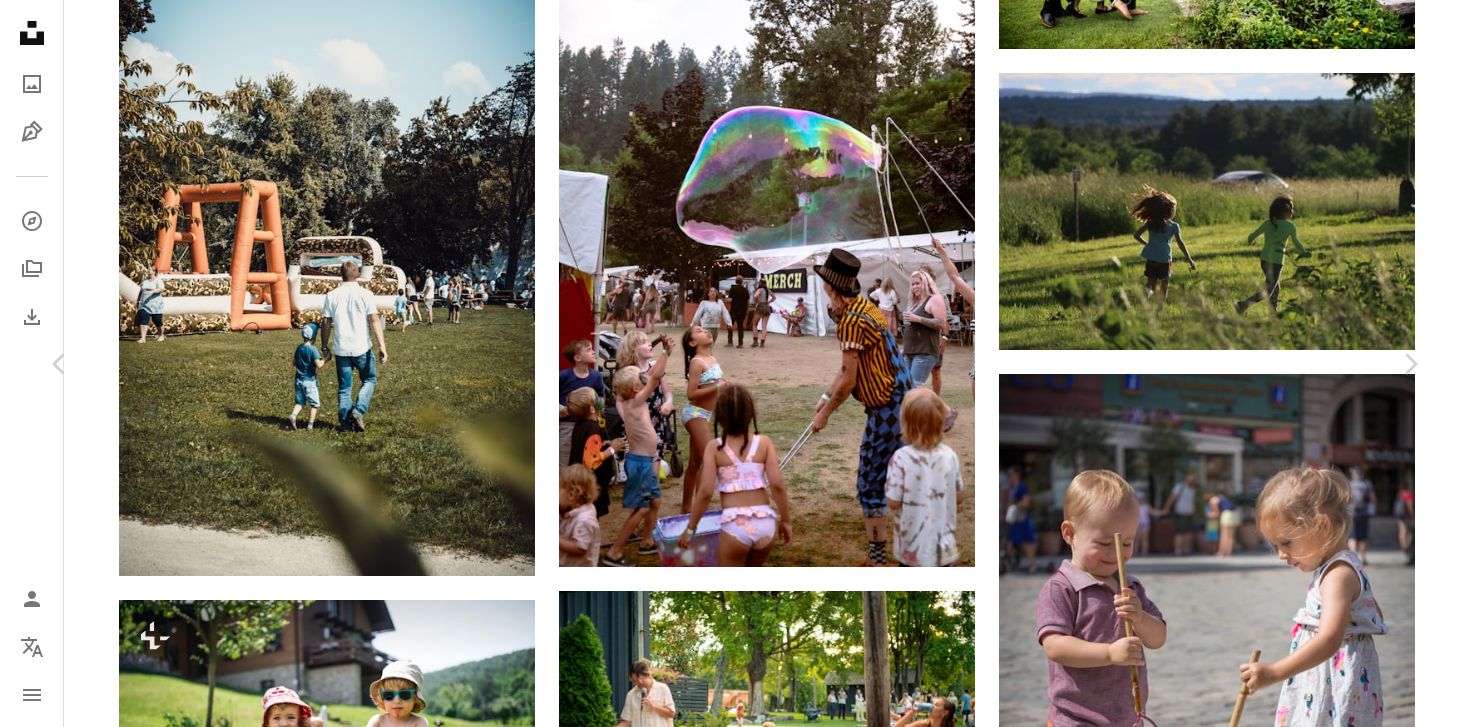 click on "Télécharger gratuitement" at bounding box center [1192, 3247] 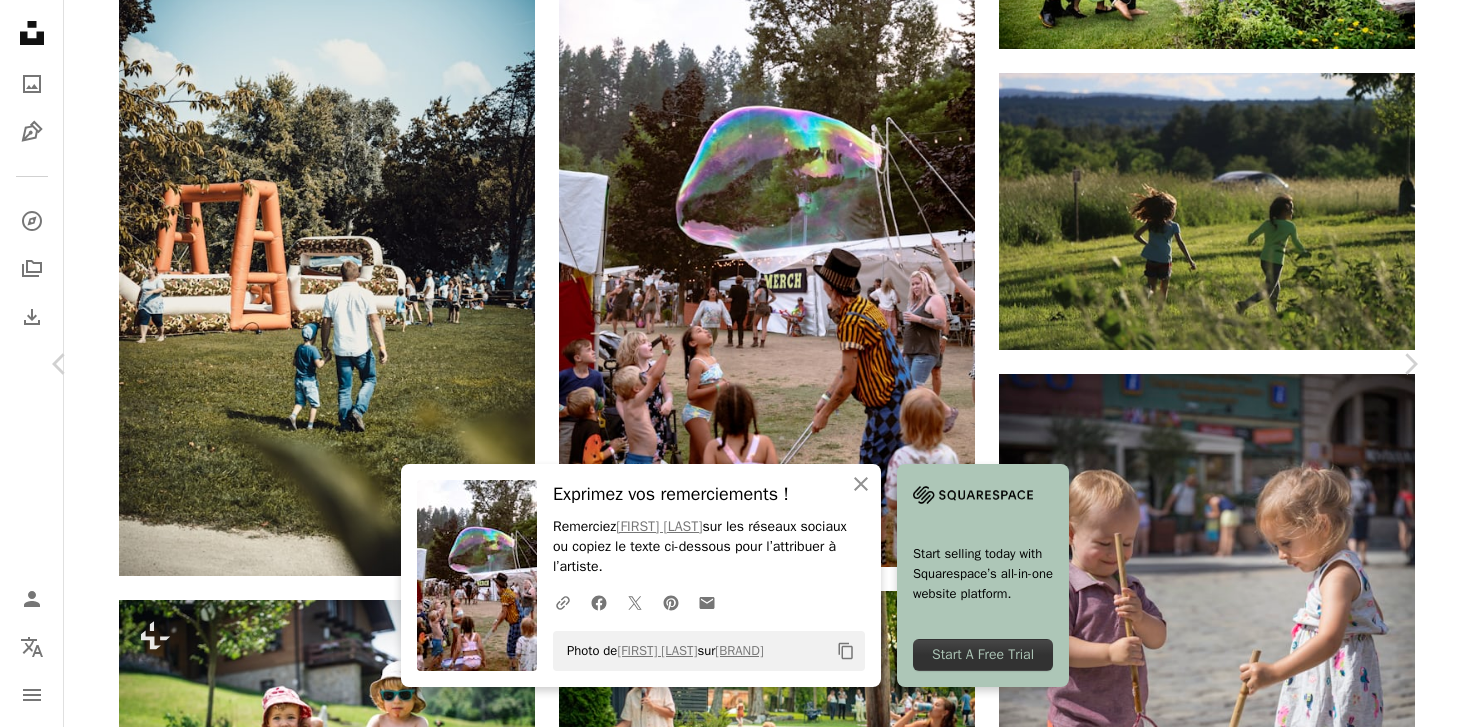 click on "Zoom in" at bounding box center (727, 3578) 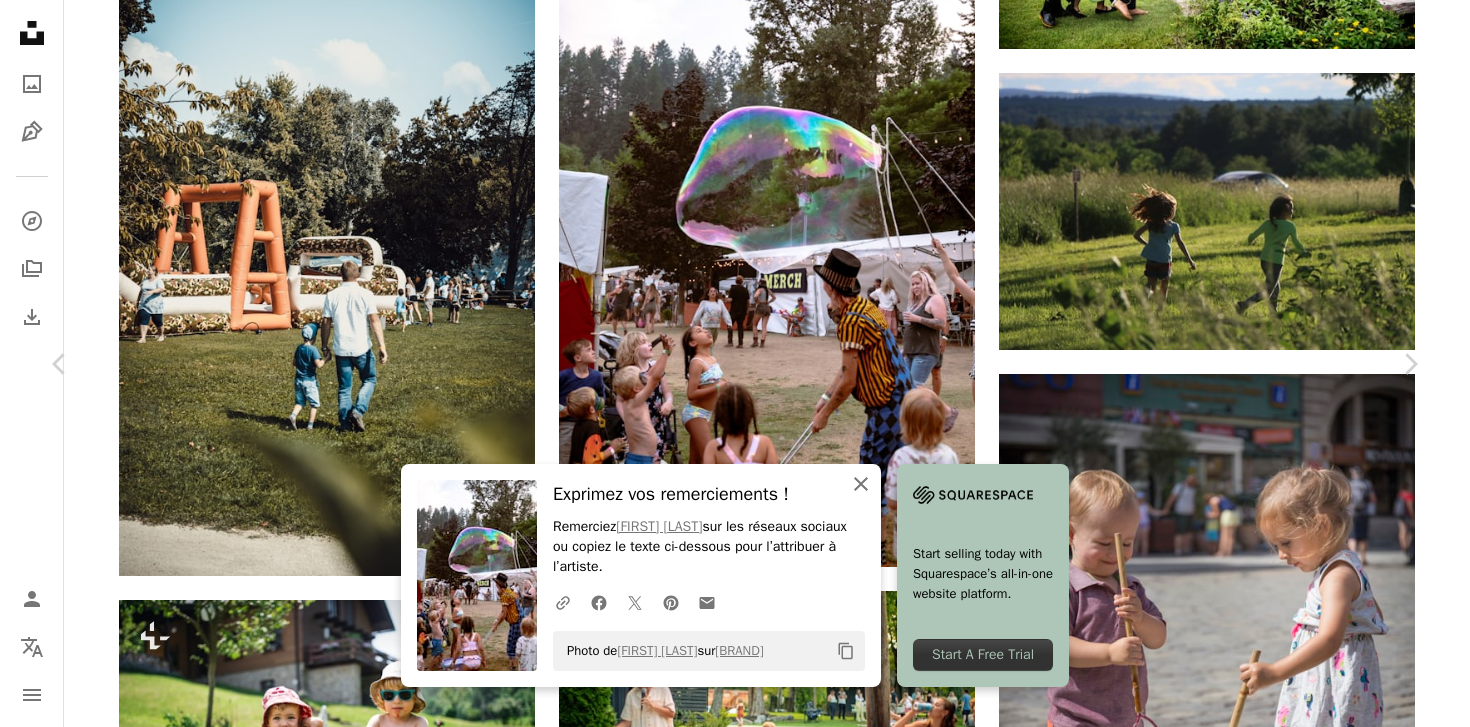 click on "An X shape" at bounding box center (861, 484) 